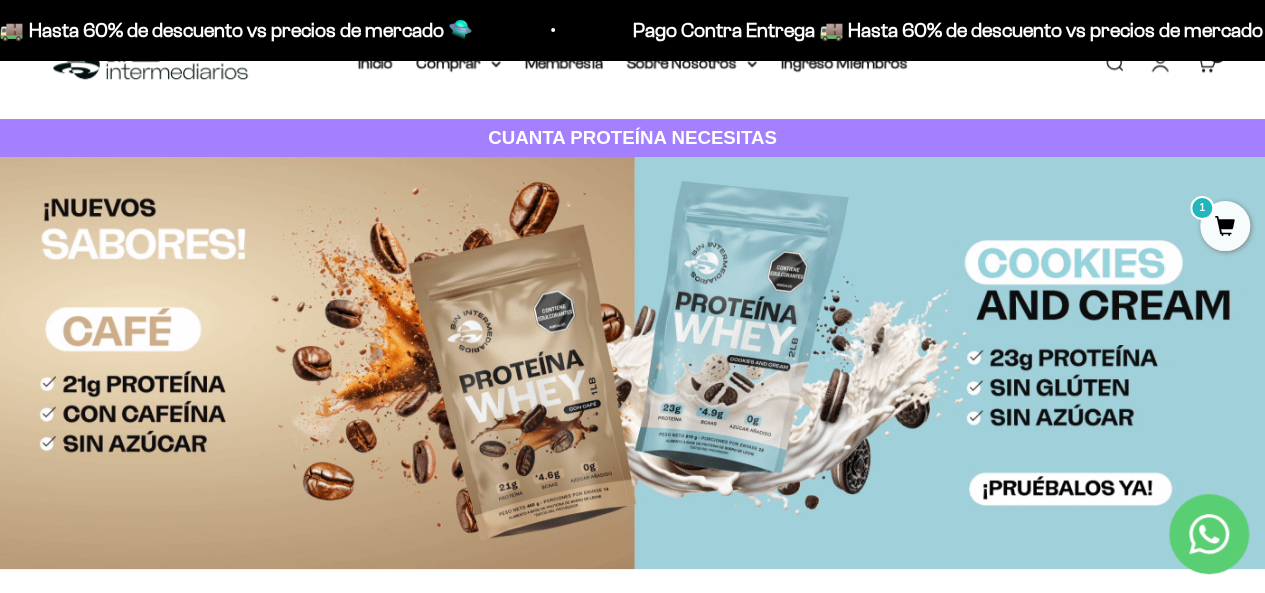 scroll, scrollTop: 56, scrollLeft: 0, axis: vertical 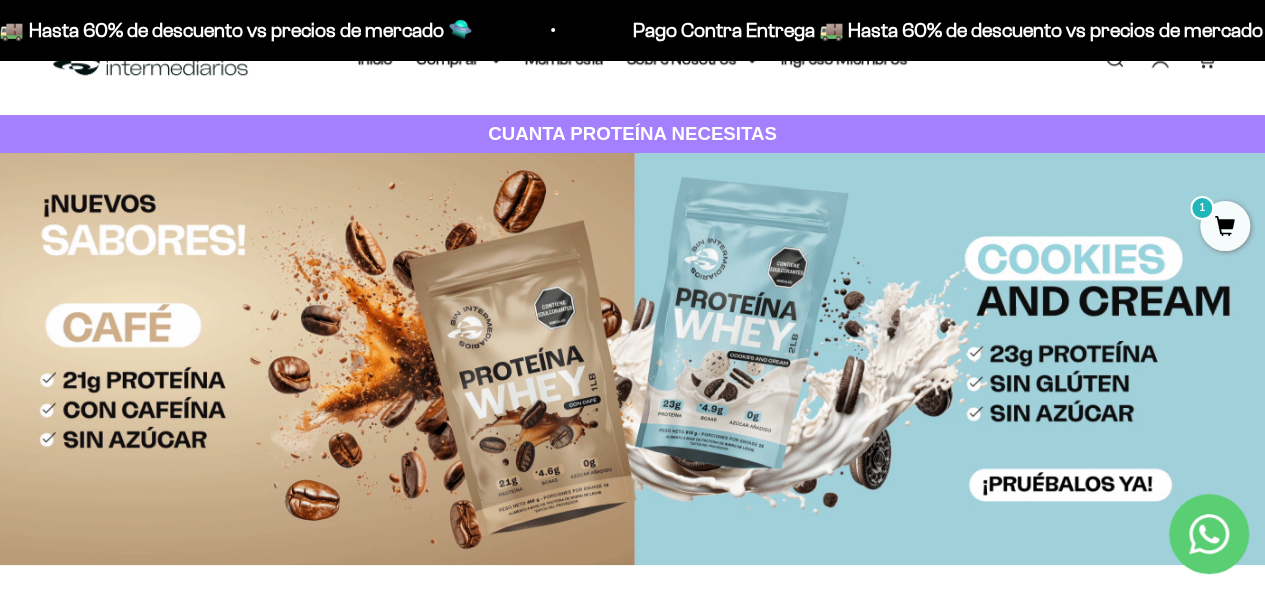 click at bounding box center [632, 359] 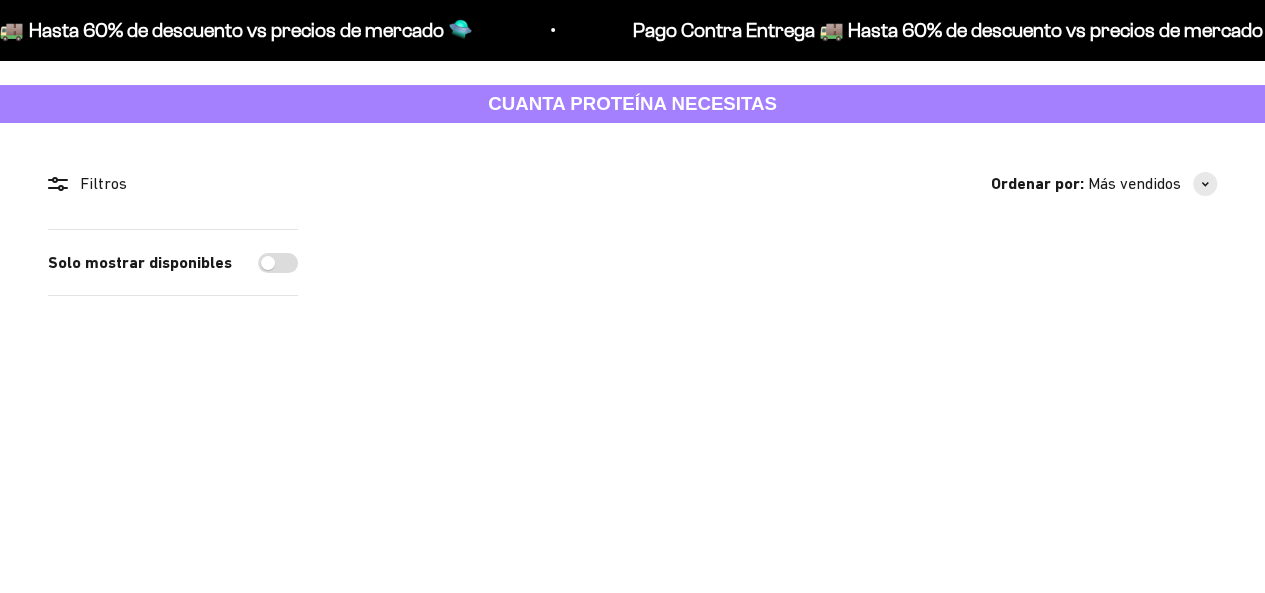 scroll, scrollTop: 0, scrollLeft: 0, axis: both 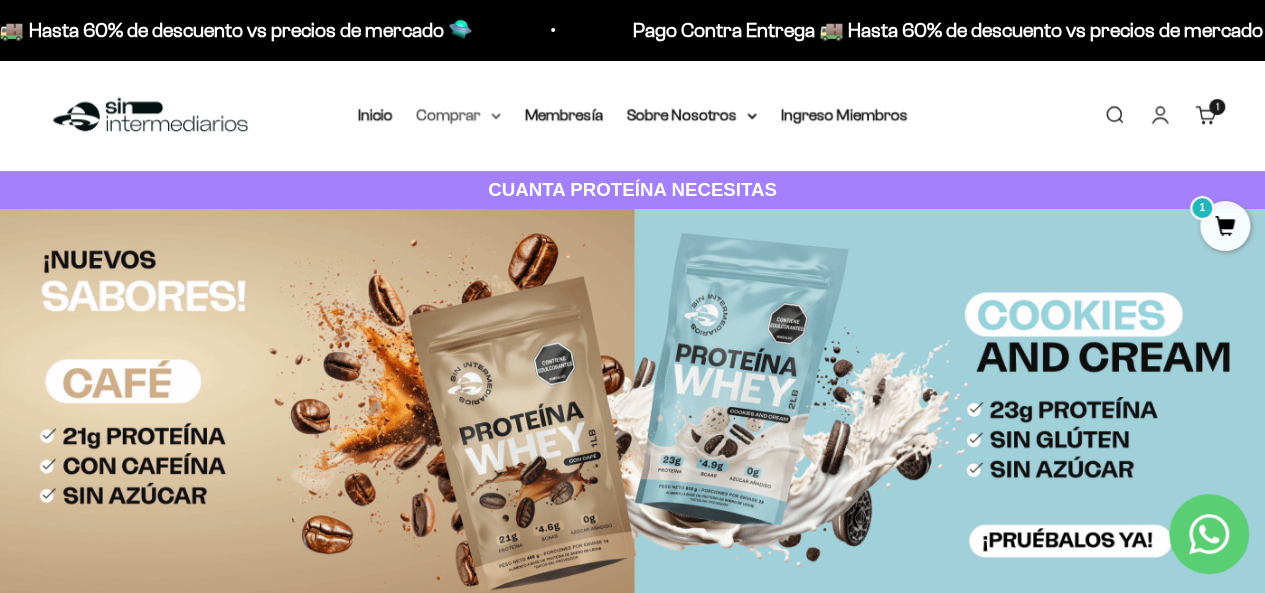 click on "Comprar" at bounding box center [459, 115] 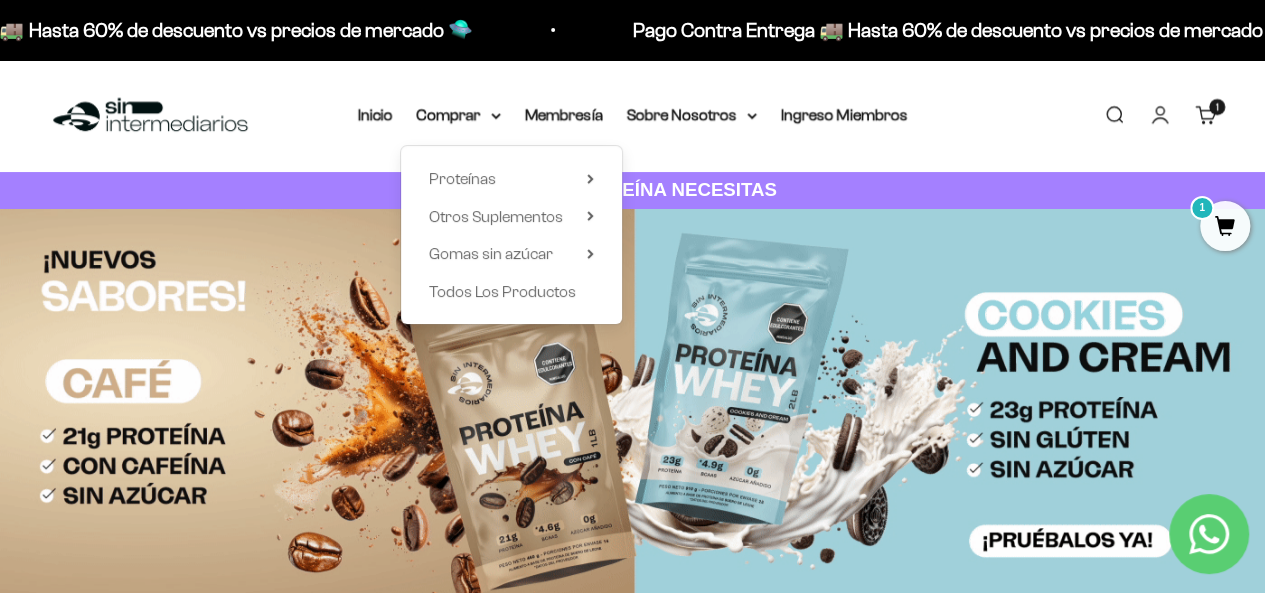click on "Proteínas
Ver Todos
Whey
Iso
Vegan
Shaker" at bounding box center [511, 235] 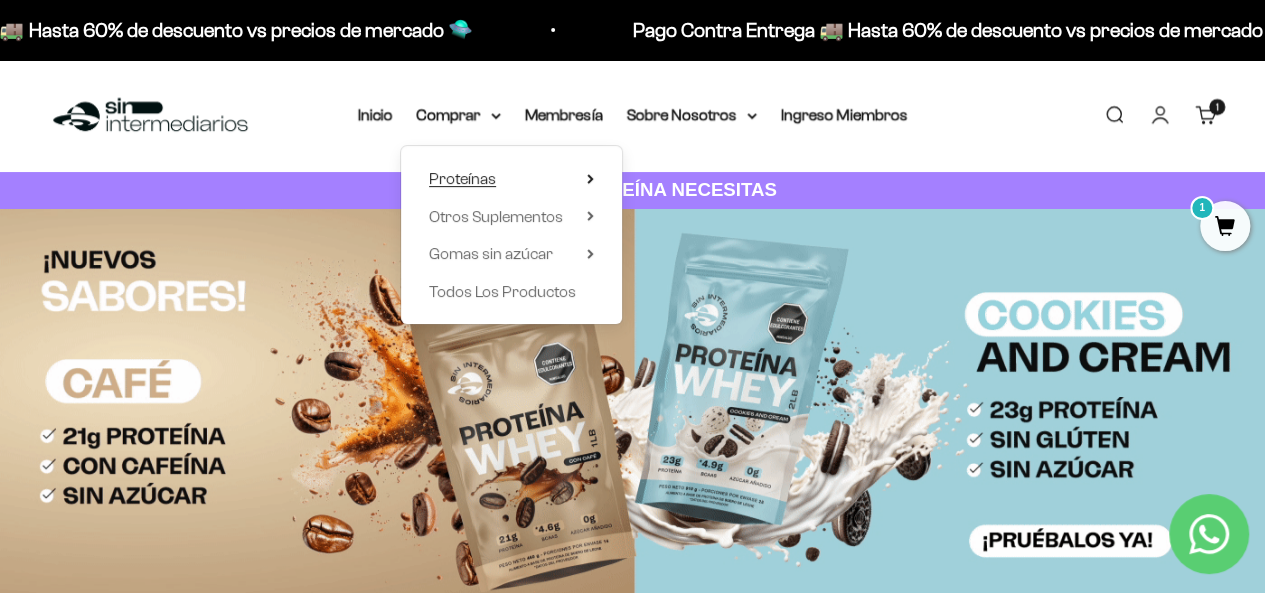 click on "Proteínas" at bounding box center (511, 179) 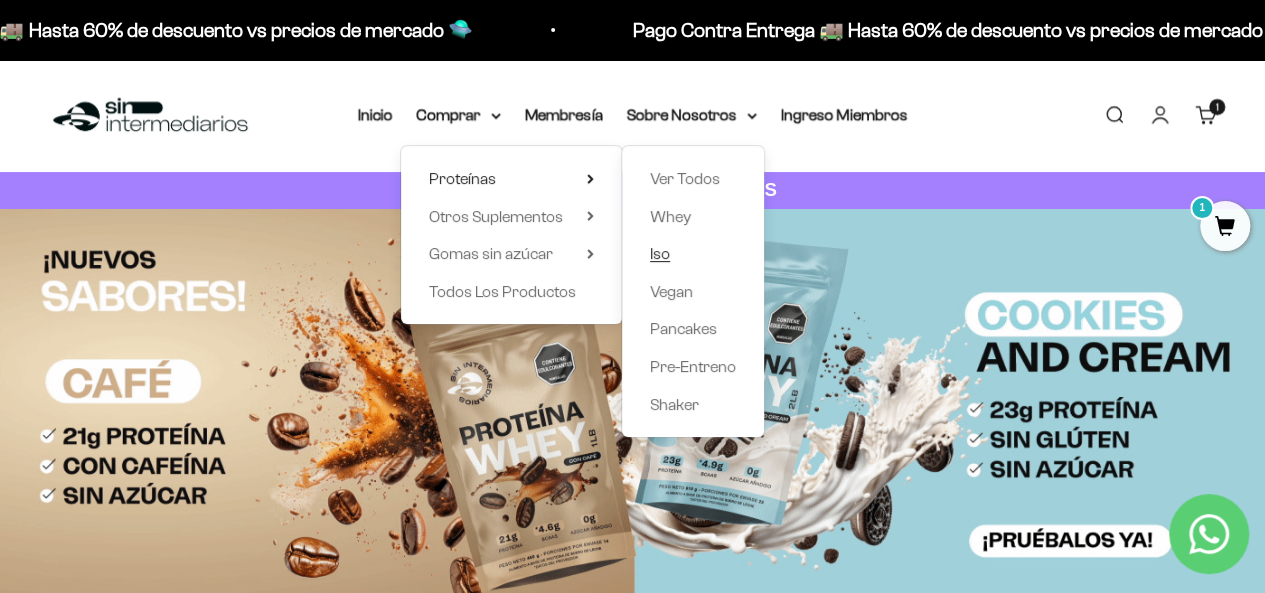 click on "Iso" at bounding box center [660, 253] 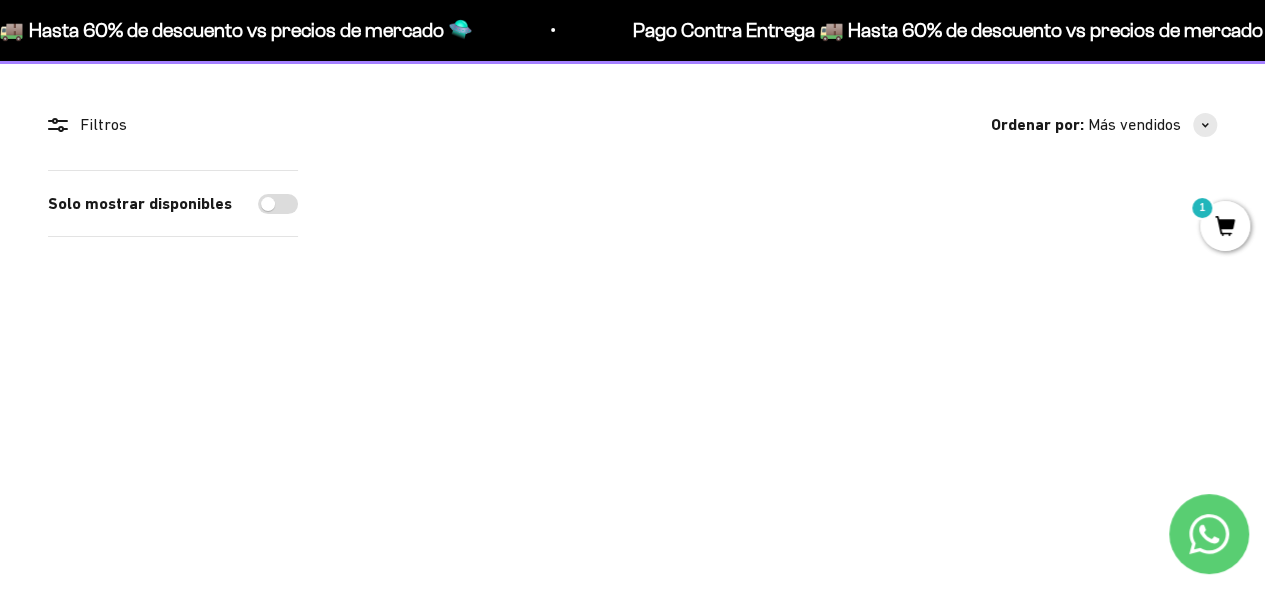 scroll, scrollTop: 164, scrollLeft: 0, axis: vertical 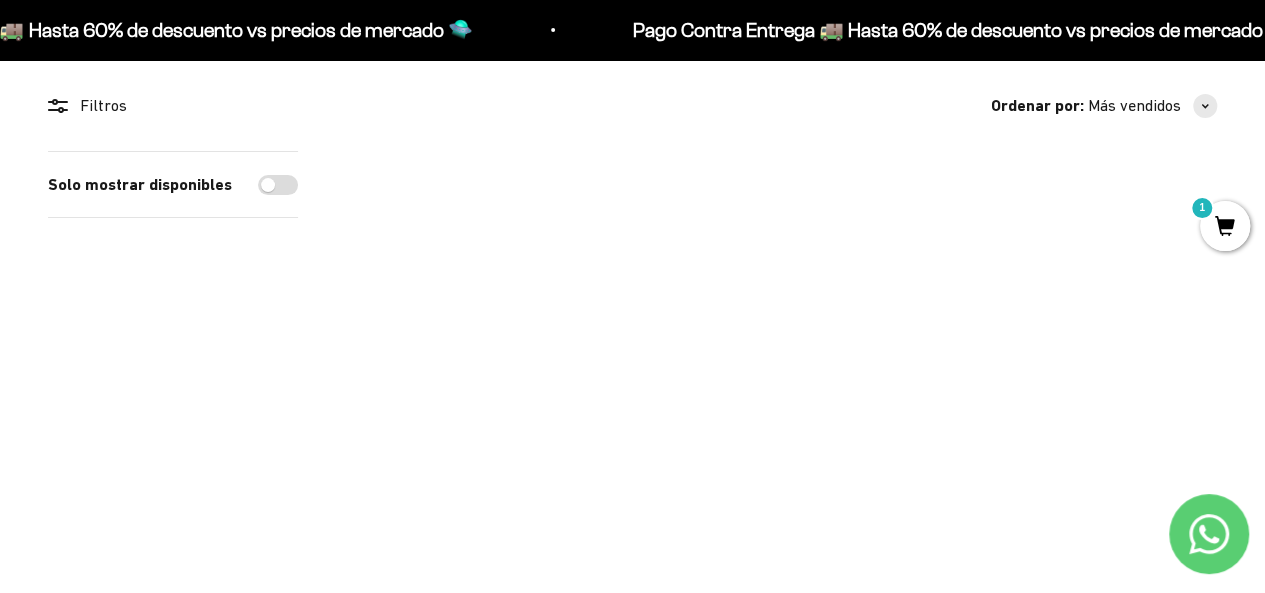 click at bounding box center (896, 402) 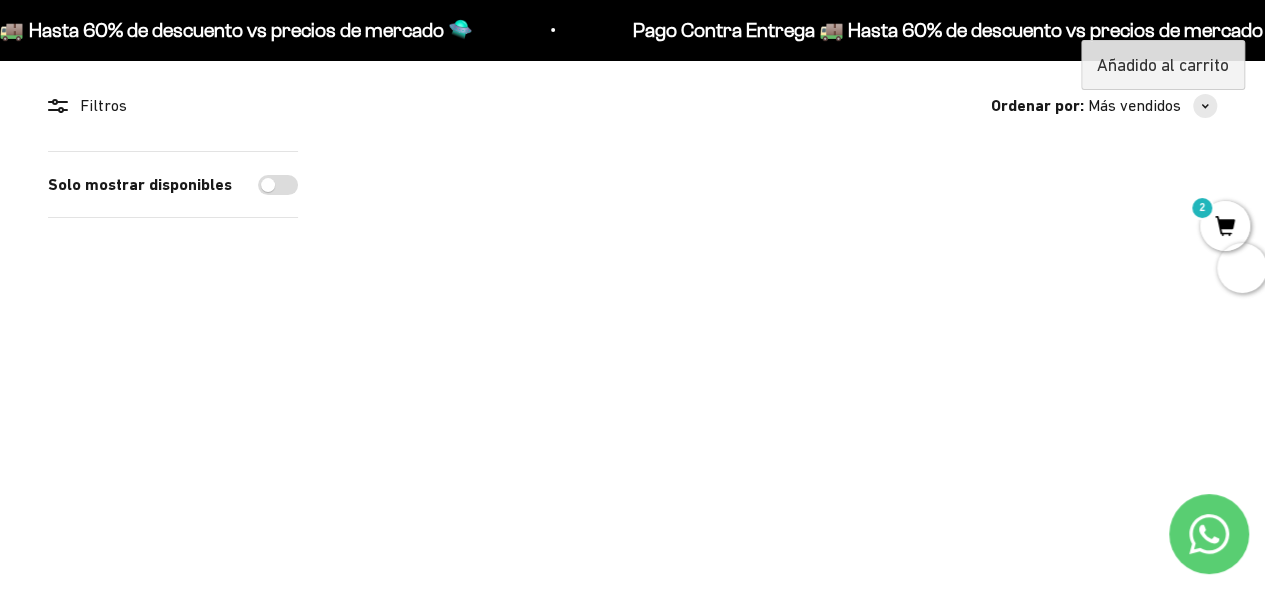 scroll, scrollTop: 0, scrollLeft: 0, axis: both 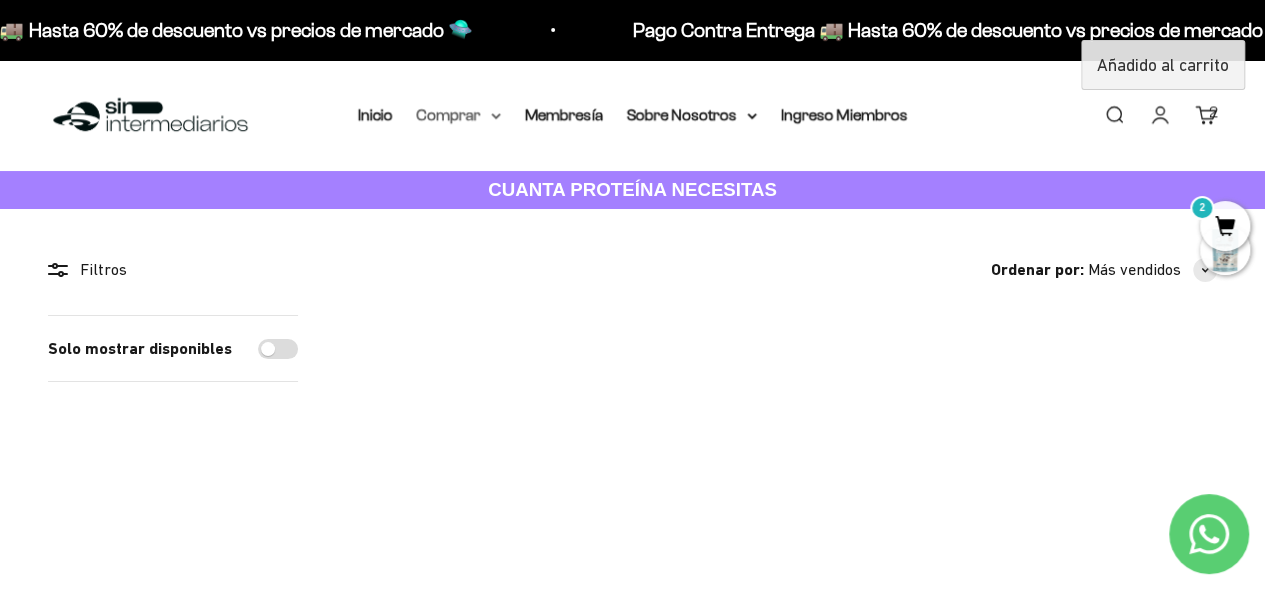 click on "Comprar" at bounding box center (459, 115) 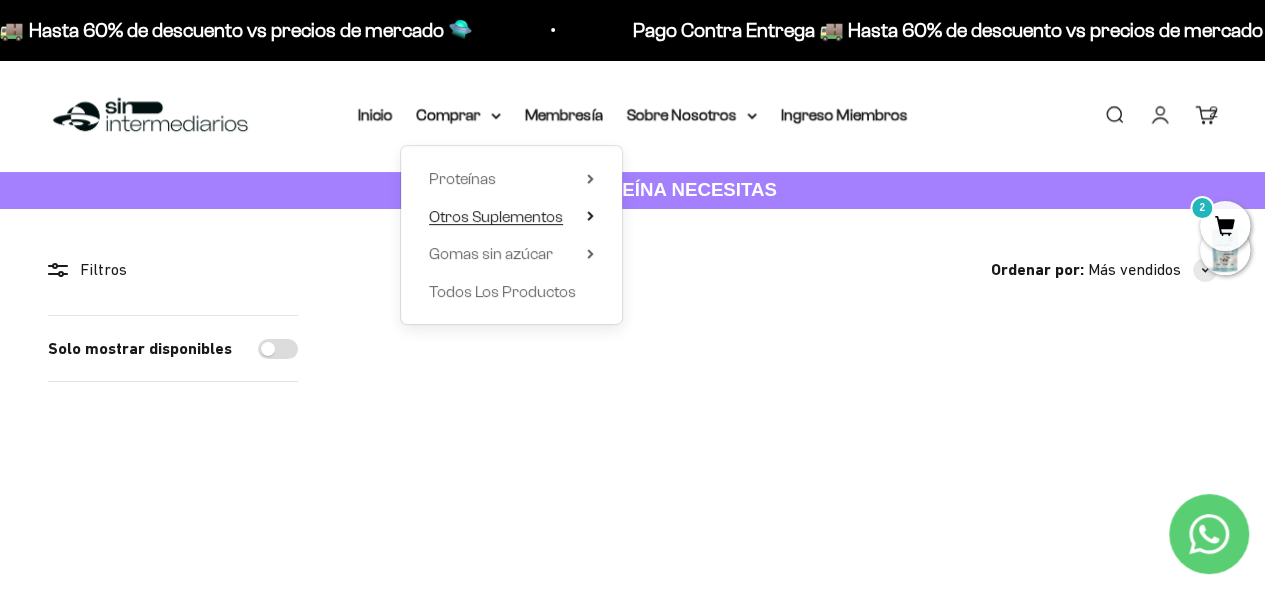 click on "Otros Suplementos" at bounding box center (511, 217) 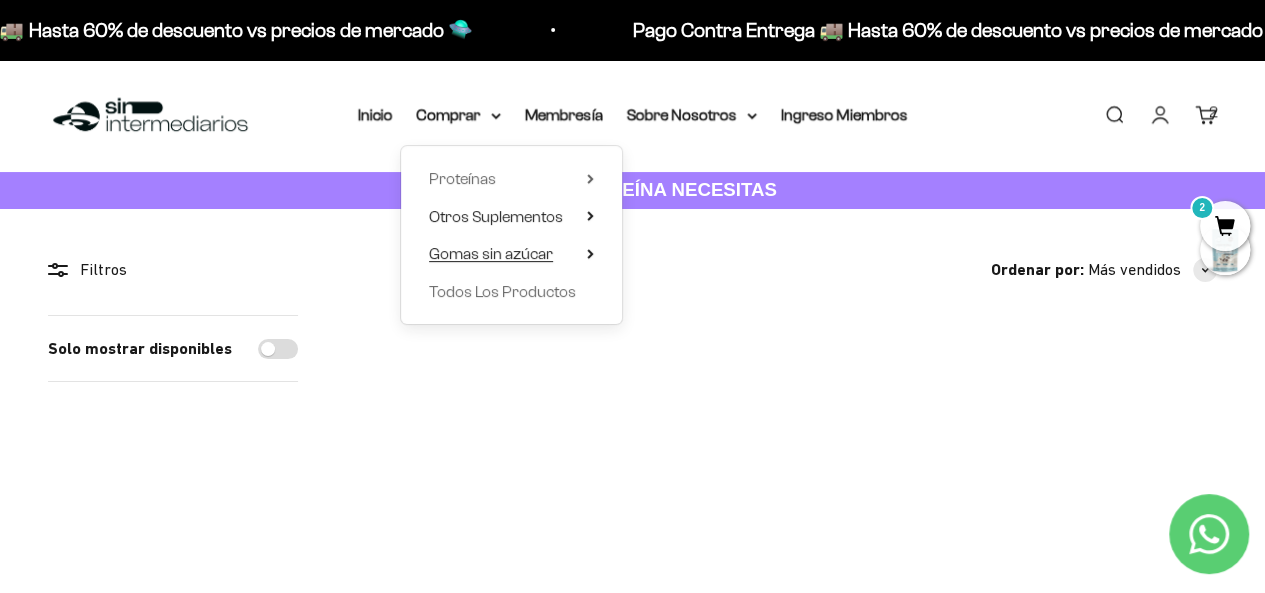 click 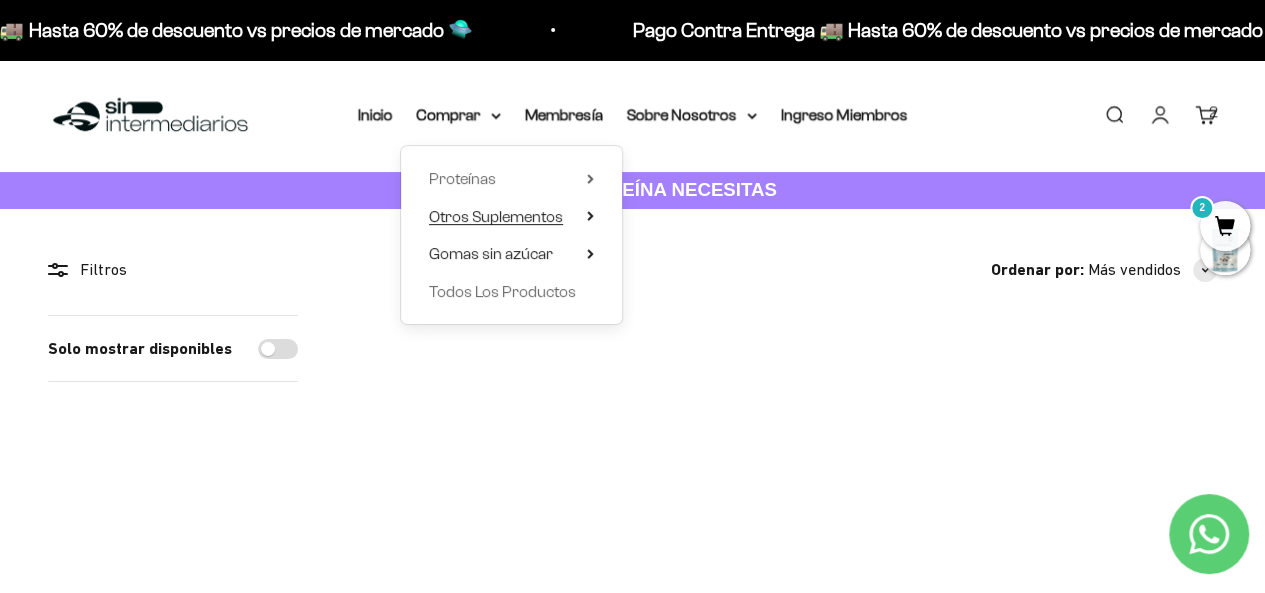 click 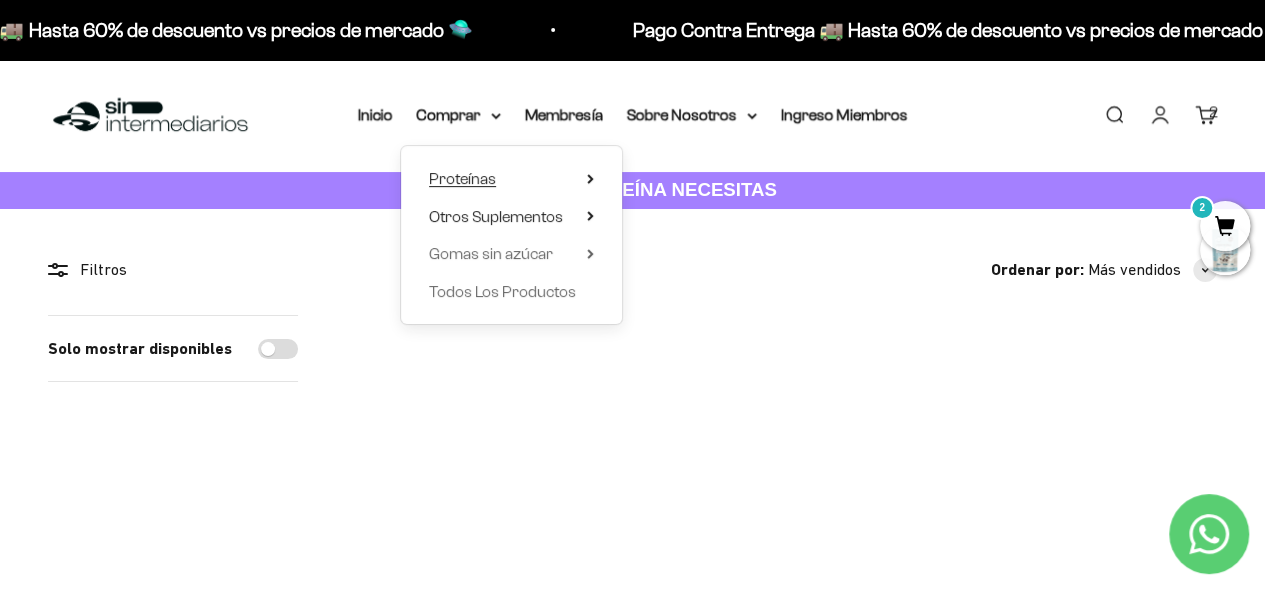 click on "Proteínas" at bounding box center (511, 179) 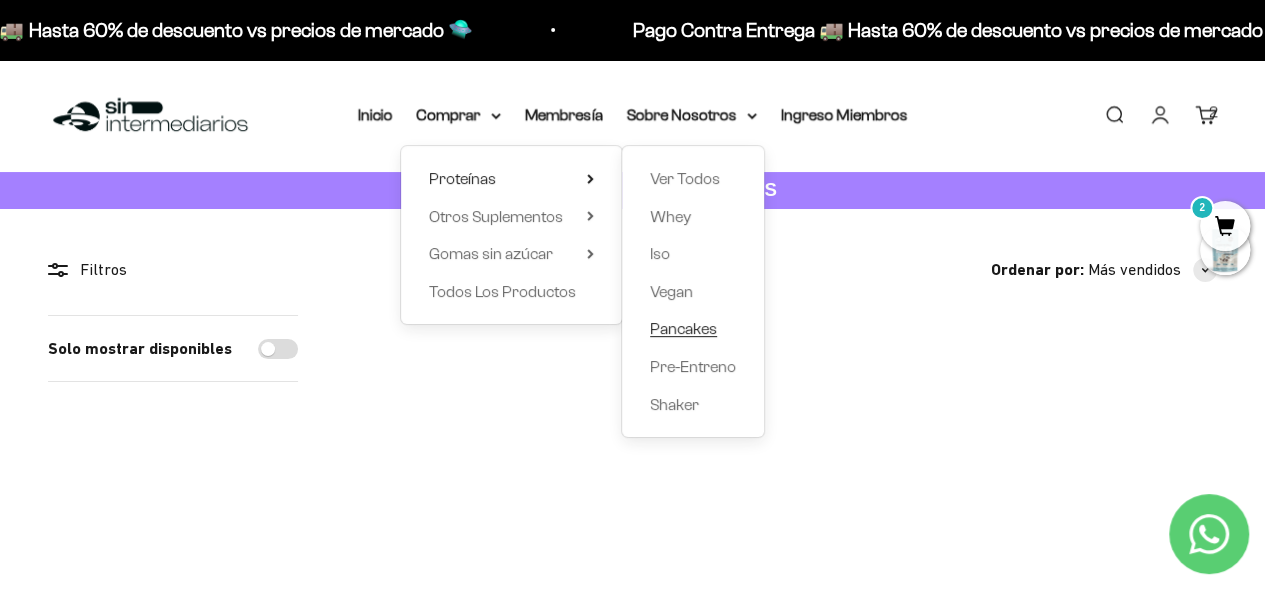 click on "Pancakes" at bounding box center (683, 328) 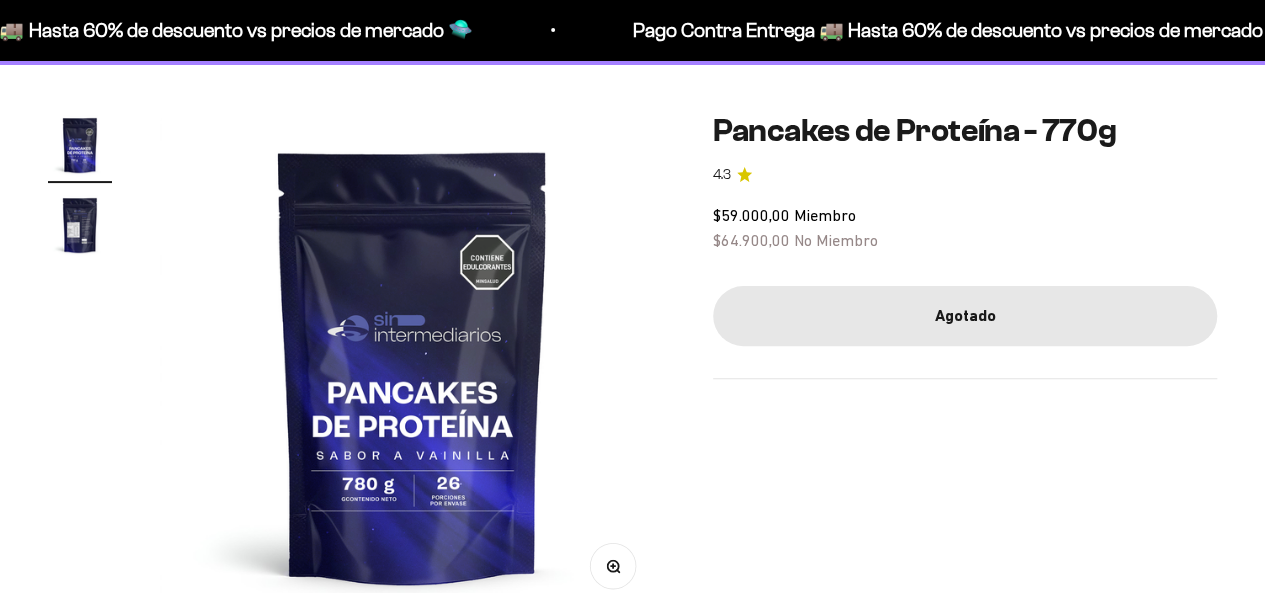 scroll, scrollTop: 144, scrollLeft: 0, axis: vertical 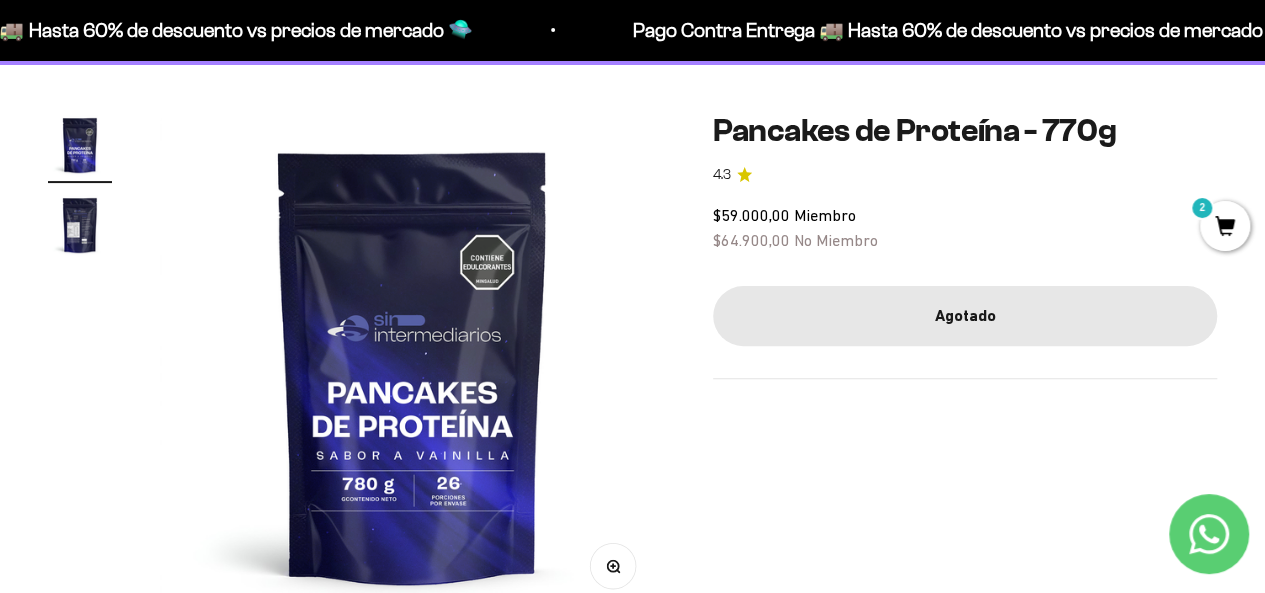 click at bounding box center [80, 225] 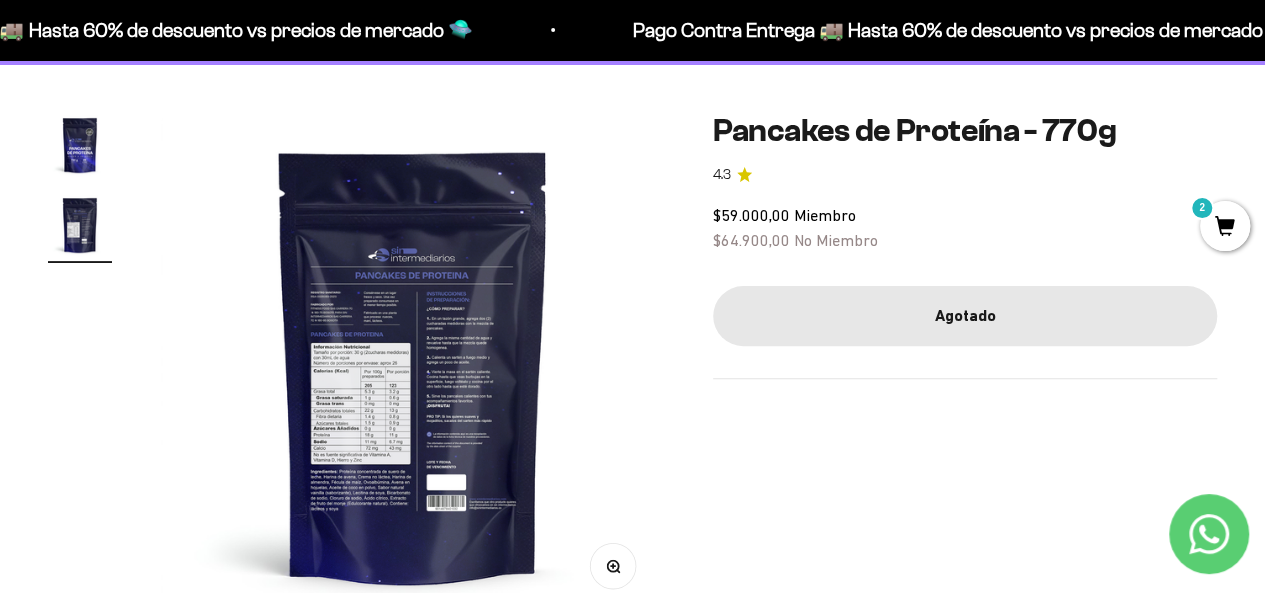click 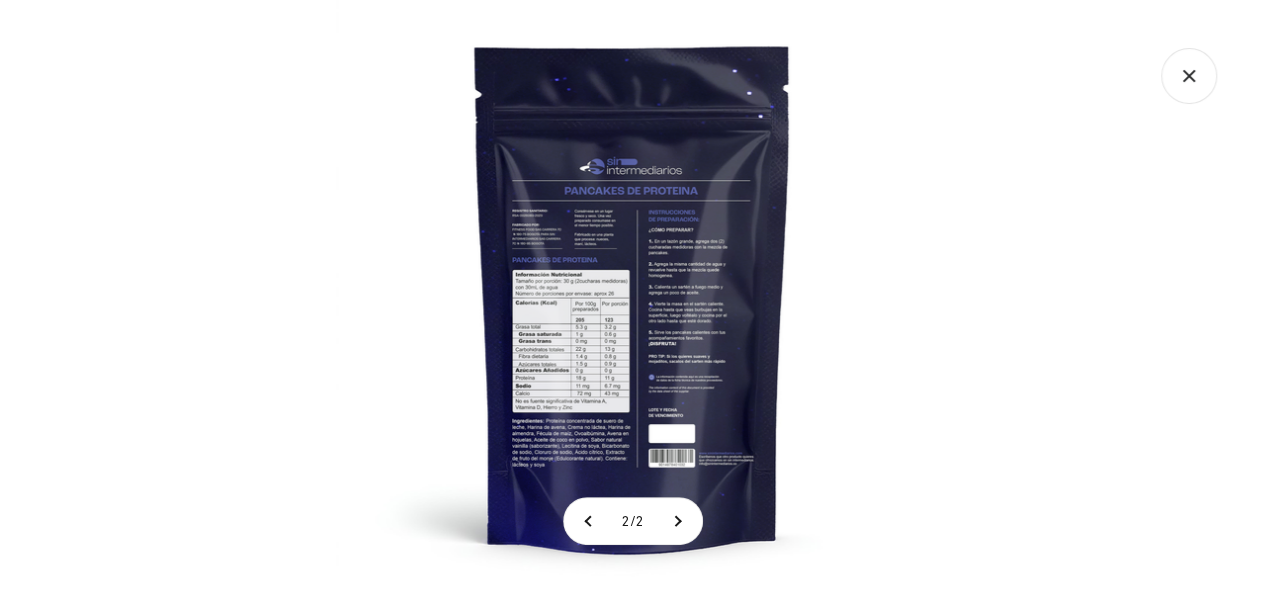 click at bounding box center [632, 296] 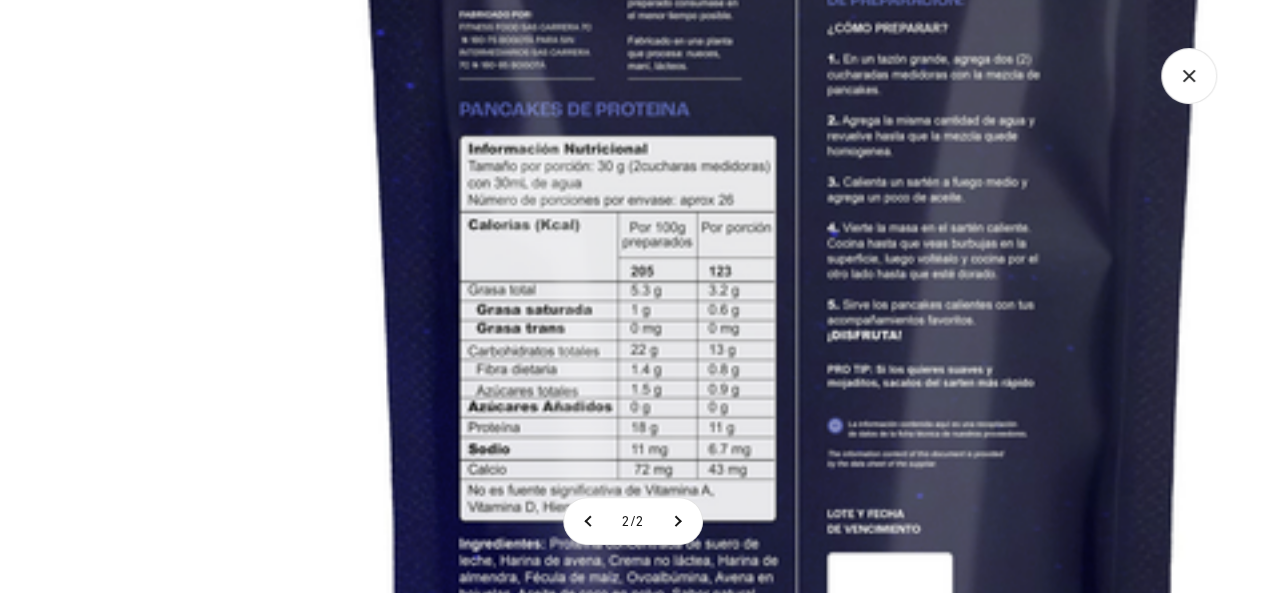 click at bounding box center [784, 208] 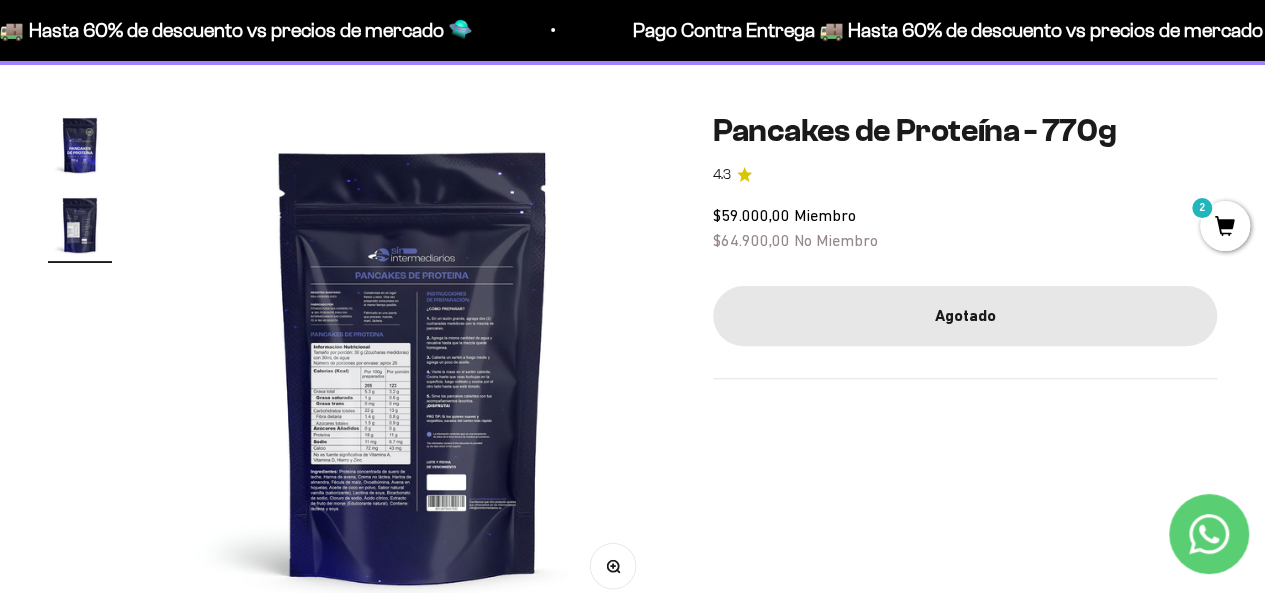 type 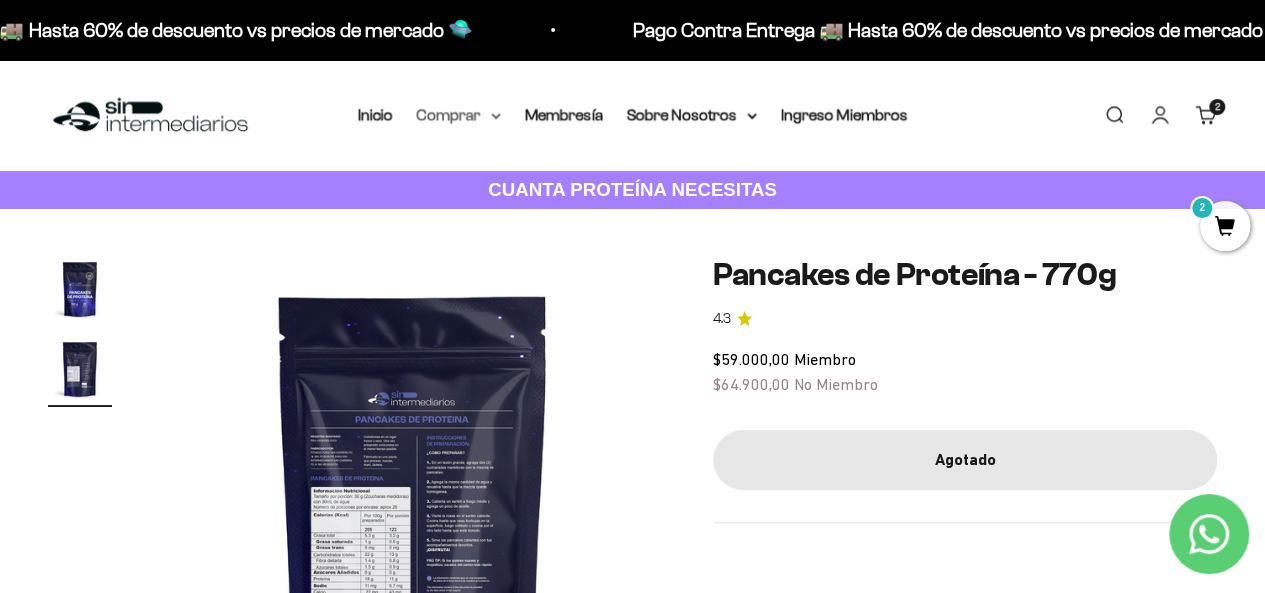 click on "Comprar" at bounding box center (459, 115) 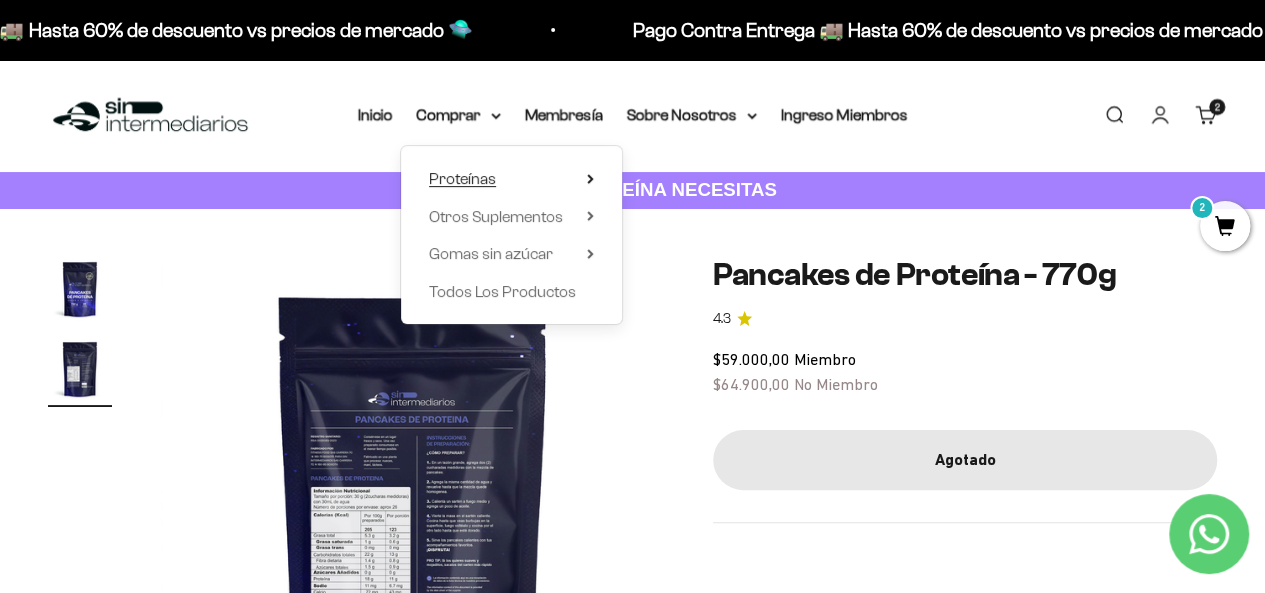 click on "Proteínas" at bounding box center [511, 179] 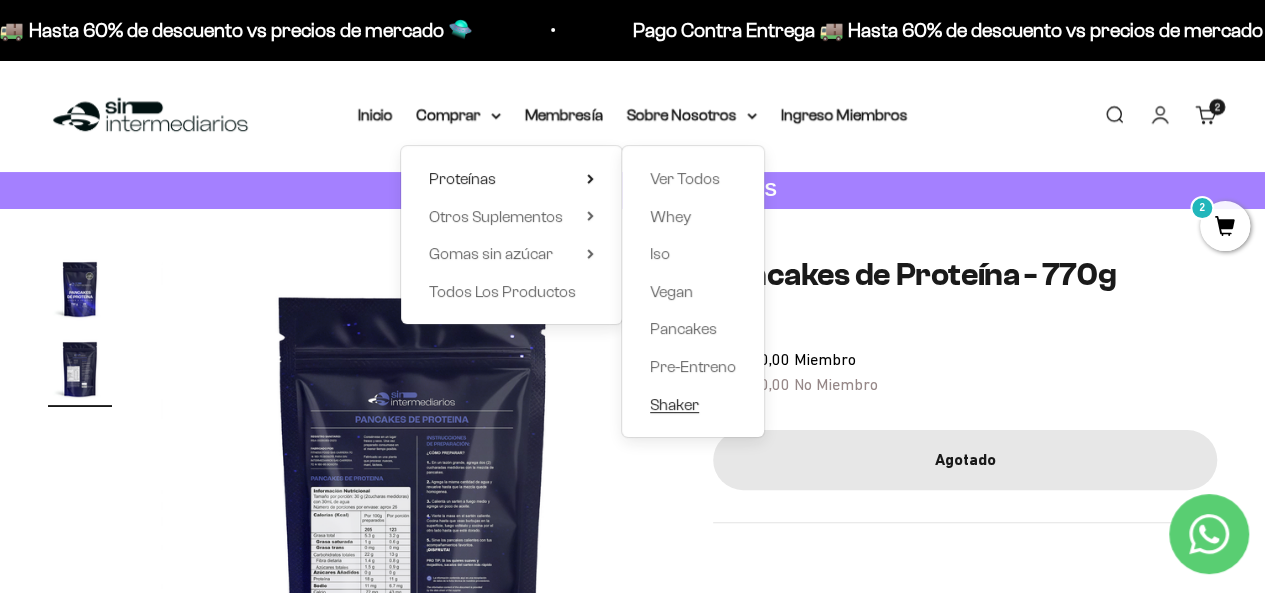 click on "Shaker" at bounding box center [674, 404] 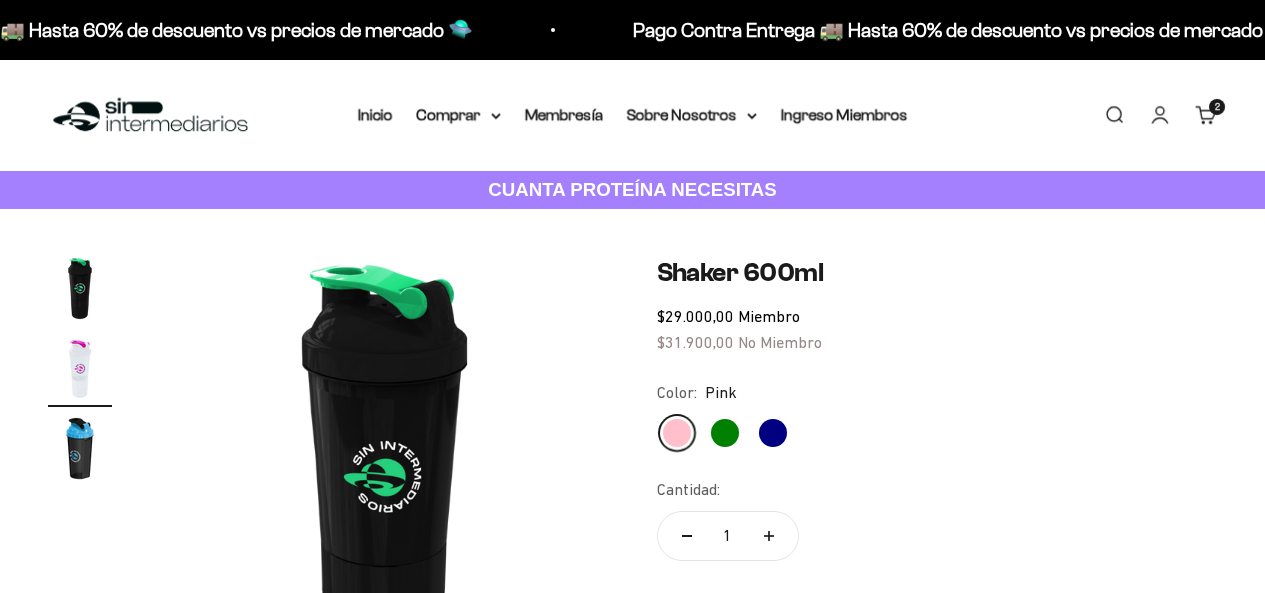 scroll, scrollTop: 2, scrollLeft: 0, axis: vertical 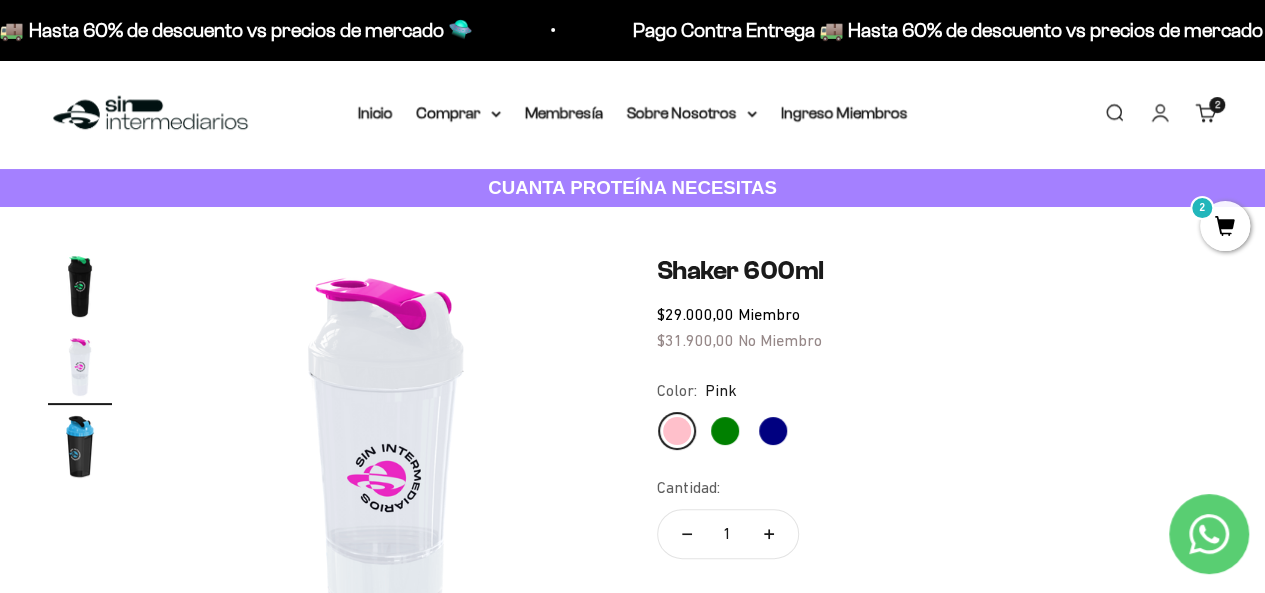 click on "Carrito
2 artículos
2" at bounding box center (1206, 113) 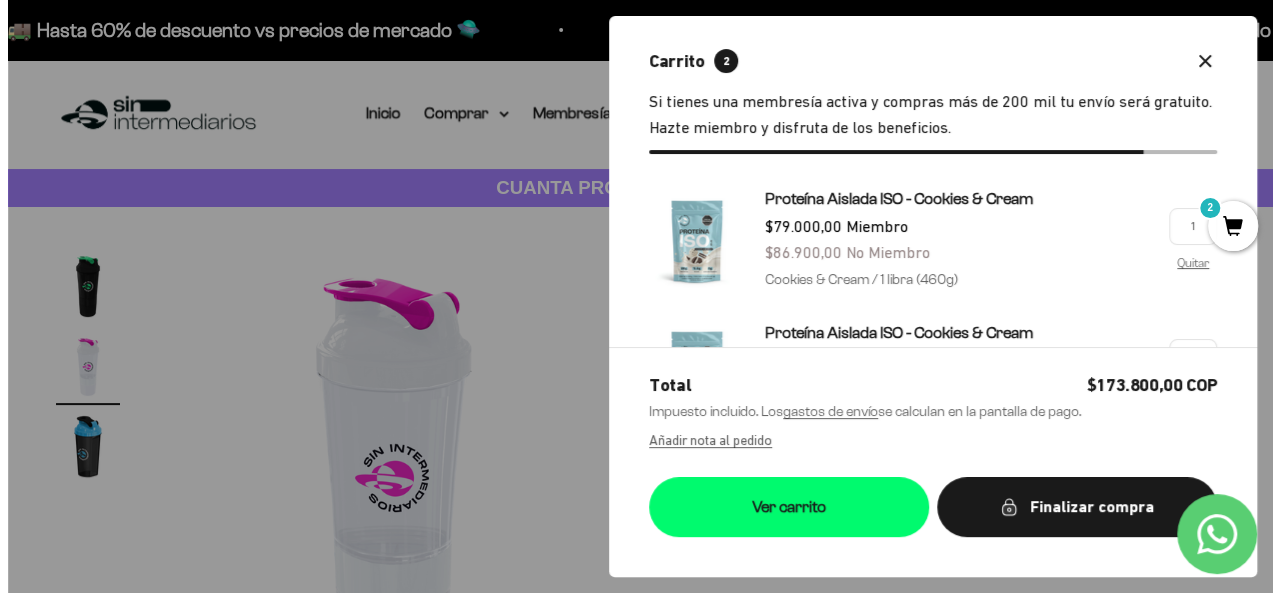 scroll, scrollTop: 0, scrollLeft: 468, axis: horizontal 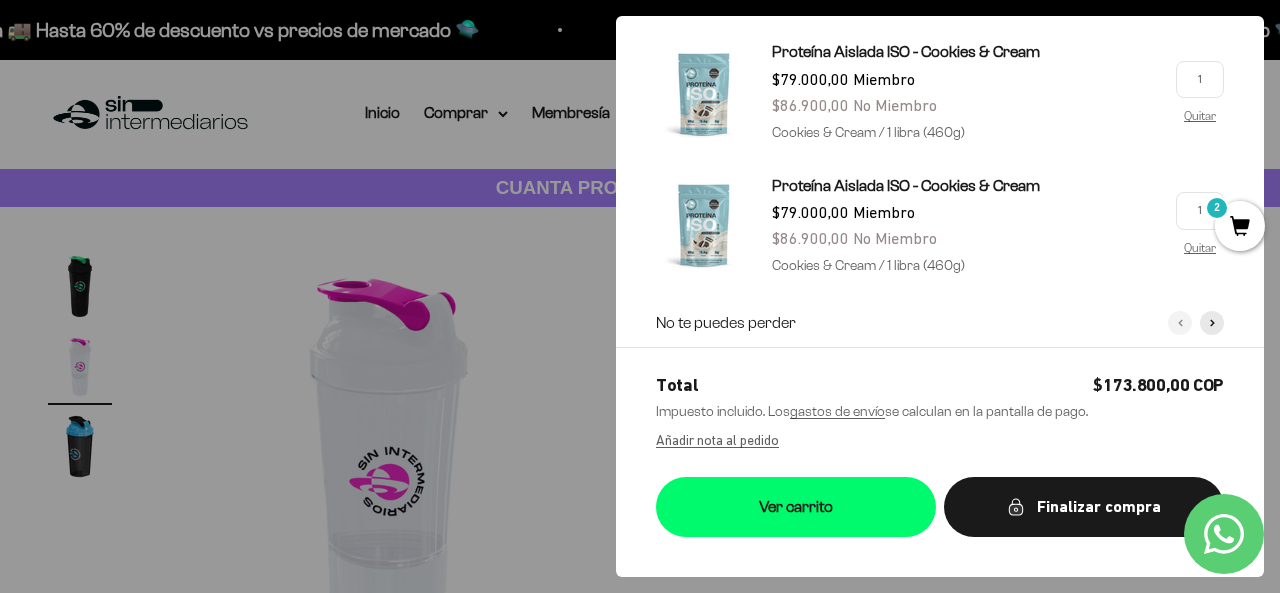 click on "Quitar" at bounding box center (1200, 248) 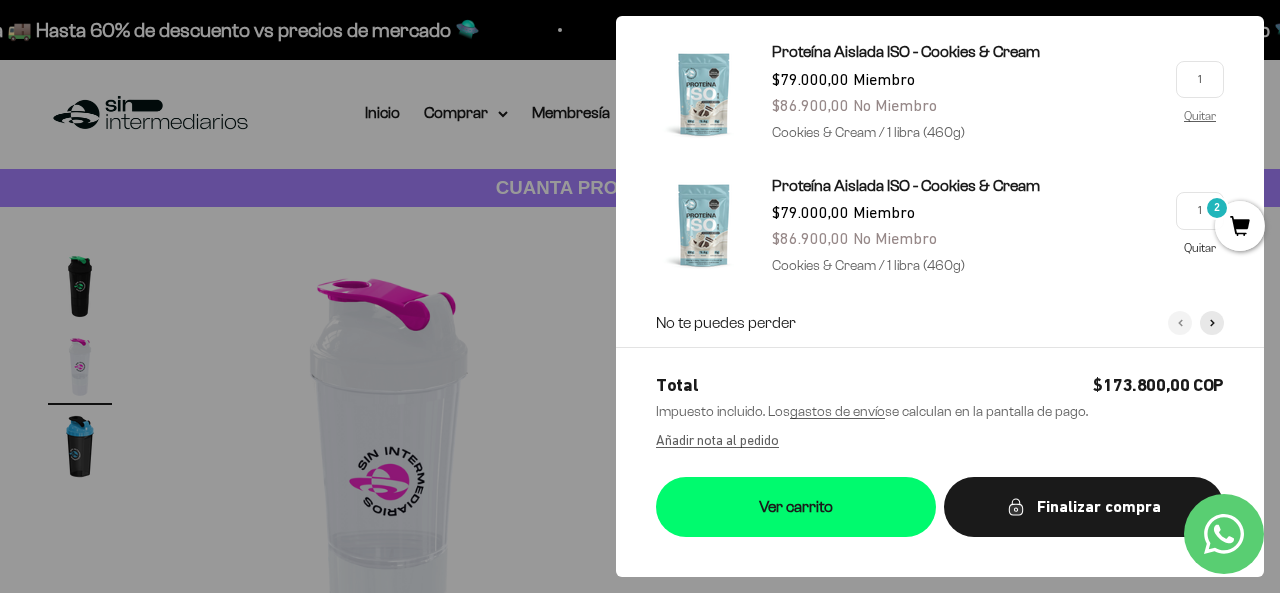 click on "Quitar" at bounding box center (1200, 247) 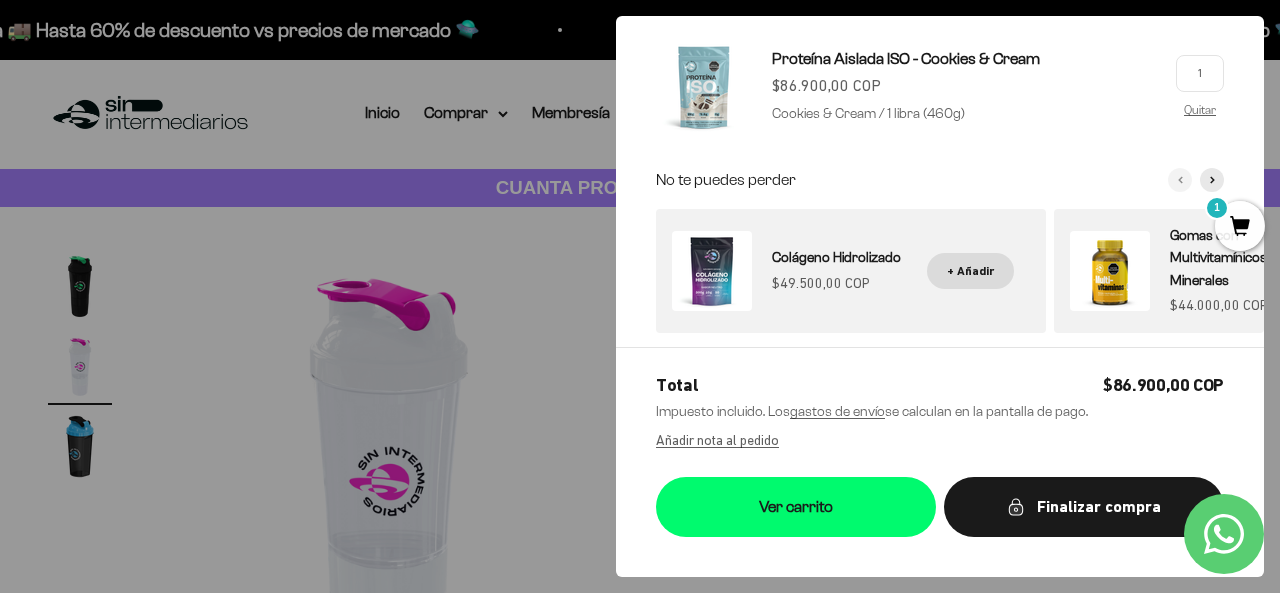 scroll, scrollTop: 164, scrollLeft: 0, axis: vertical 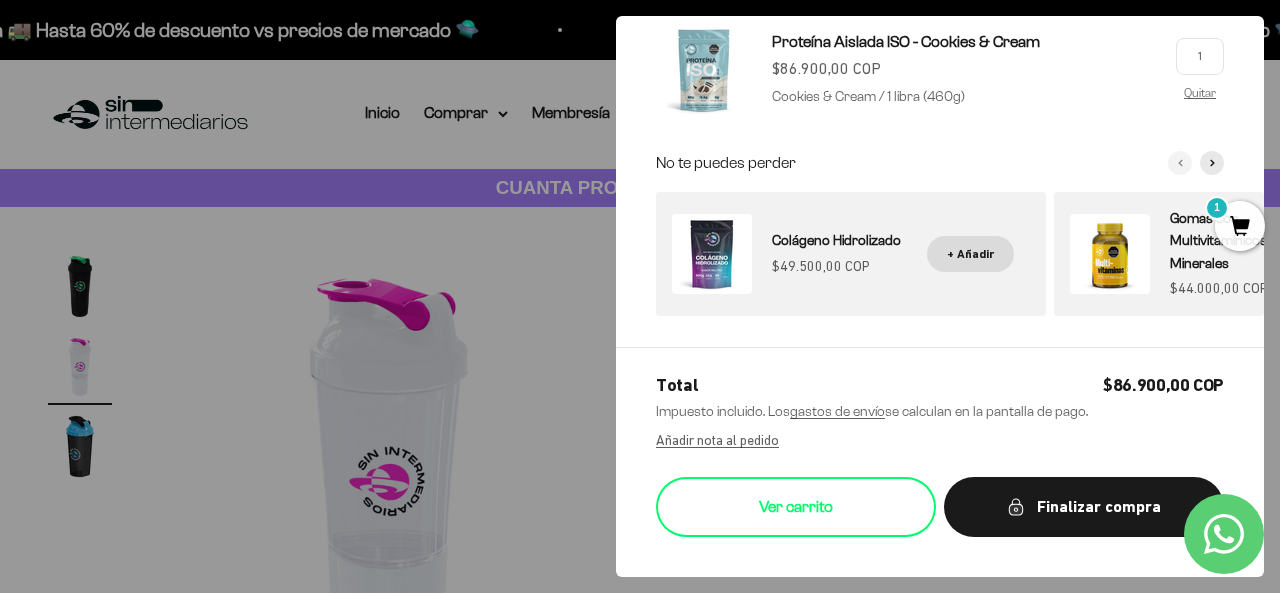 click on "Ver carrito" at bounding box center (796, 507) 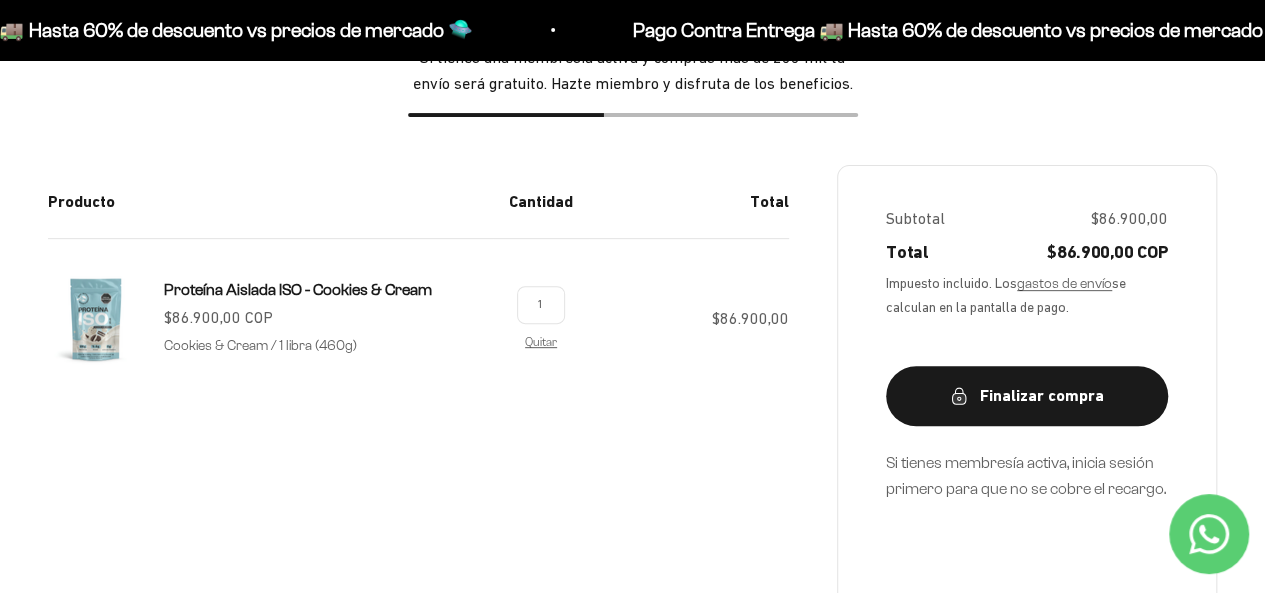 scroll, scrollTop: 296, scrollLeft: 0, axis: vertical 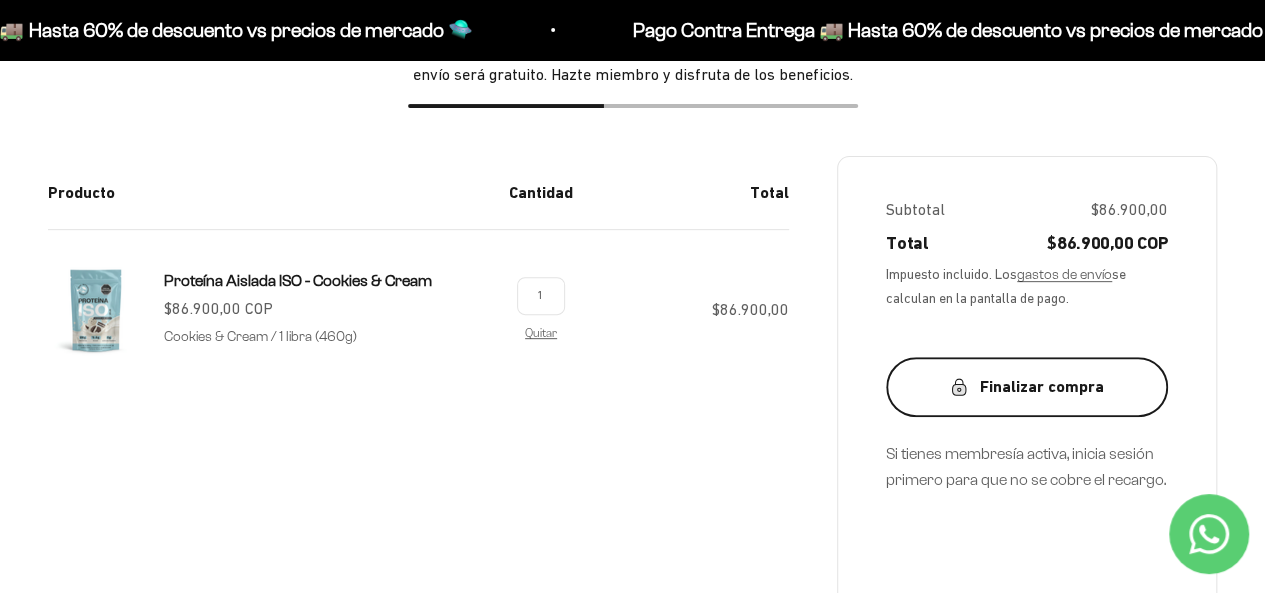 click on "Finalizar compra" at bounding box center [1027, 387] 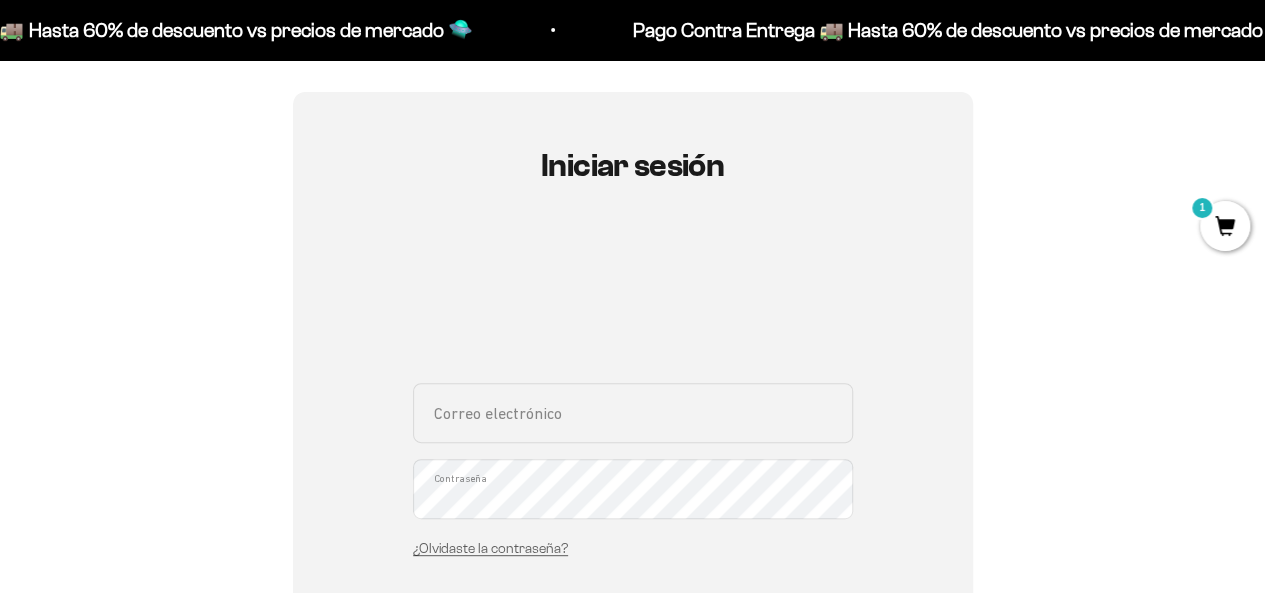 scroll, scrollTop: 158, scrollLeft: 0, axis: vertical 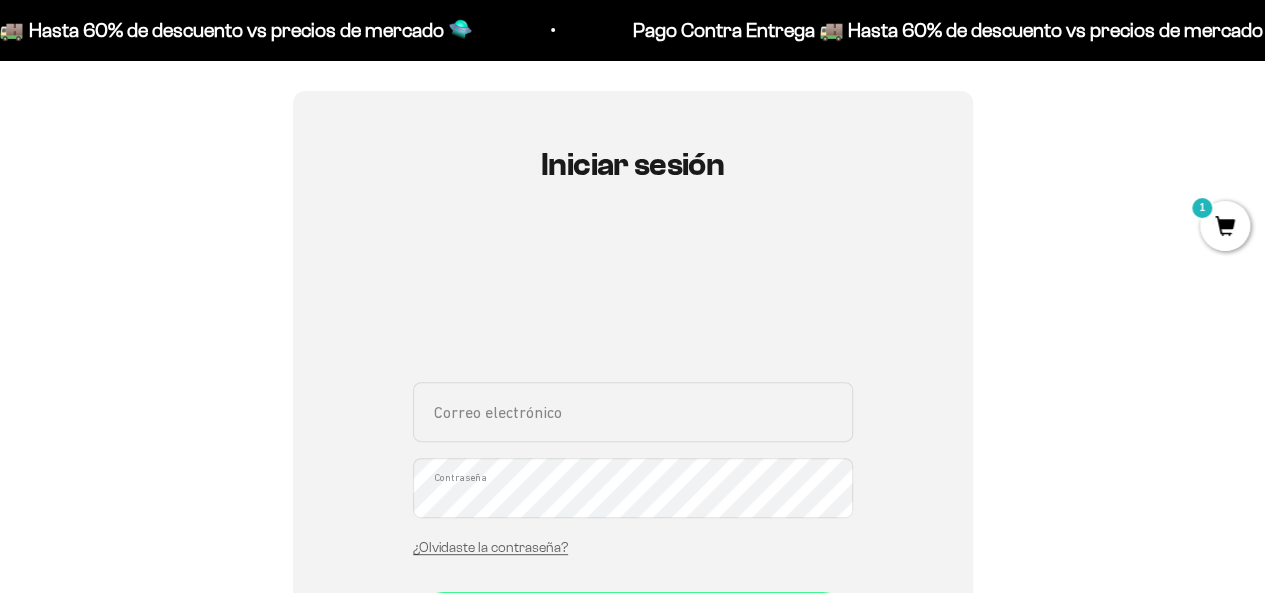 click on "Correo electrónico" at bounding box center (633, 412) 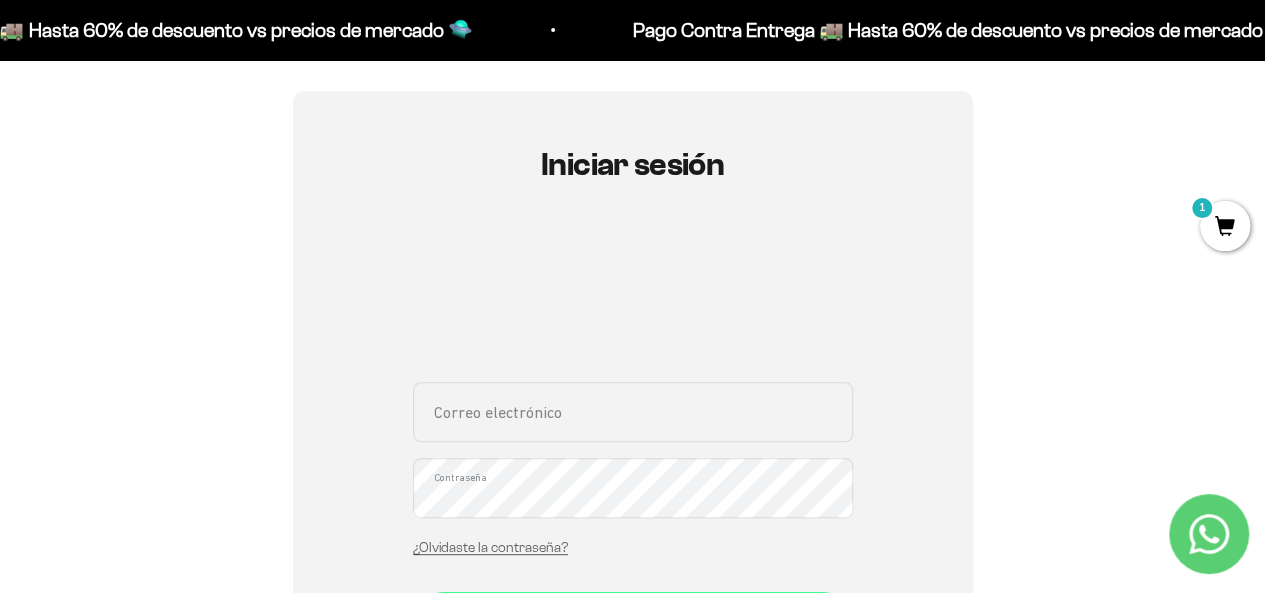 type on "stefany.guerrero.g@gmail.com" 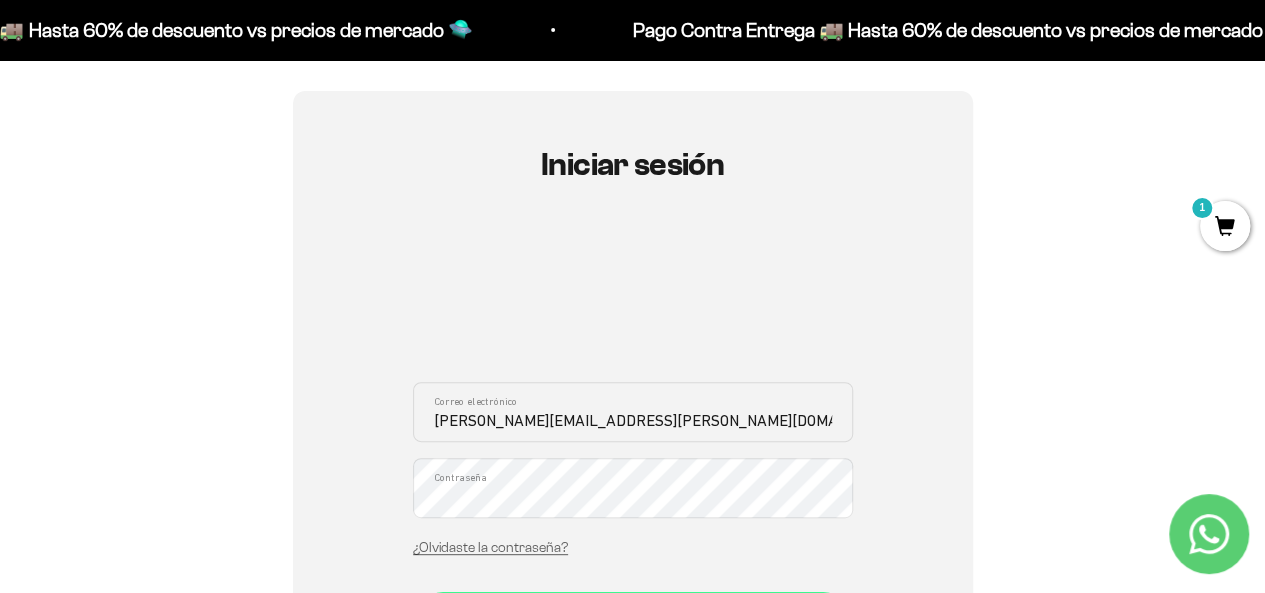 click on "Iniciar sesión" at bounding box center (633, 622) 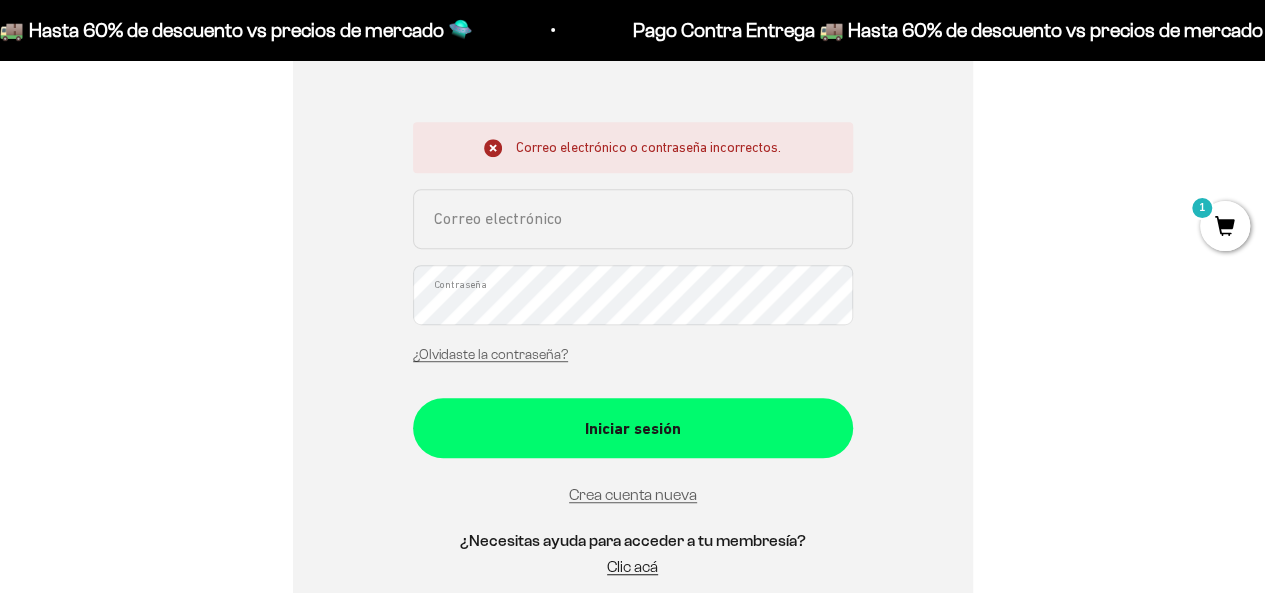 scroll, scrollTop: 428, scrollLeft: 0, axis: vertical 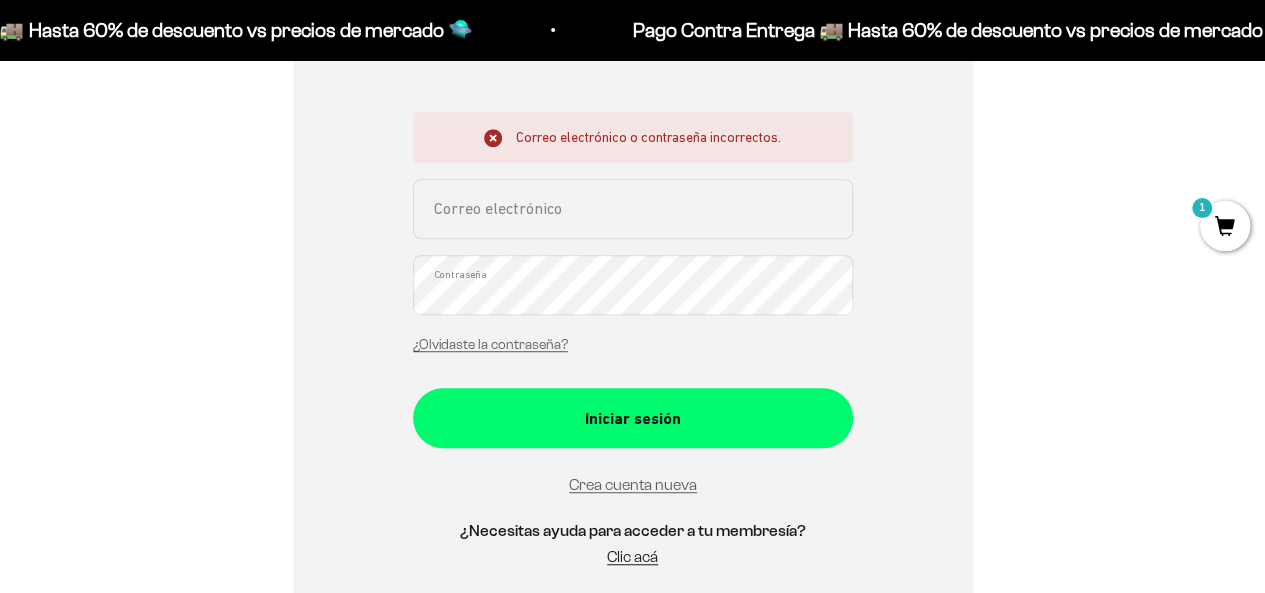 click on "Crea cuenta nueva" at bounding box center [633, 485] 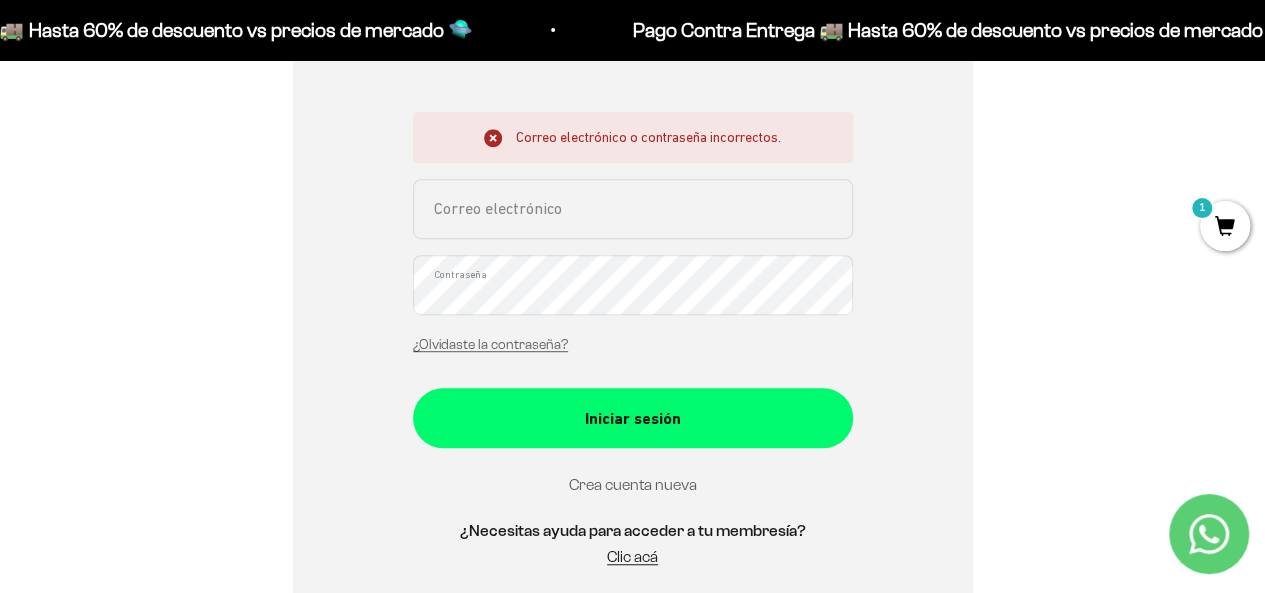 click on "Crea cuenta nueva" at bounding box center [633, 484] 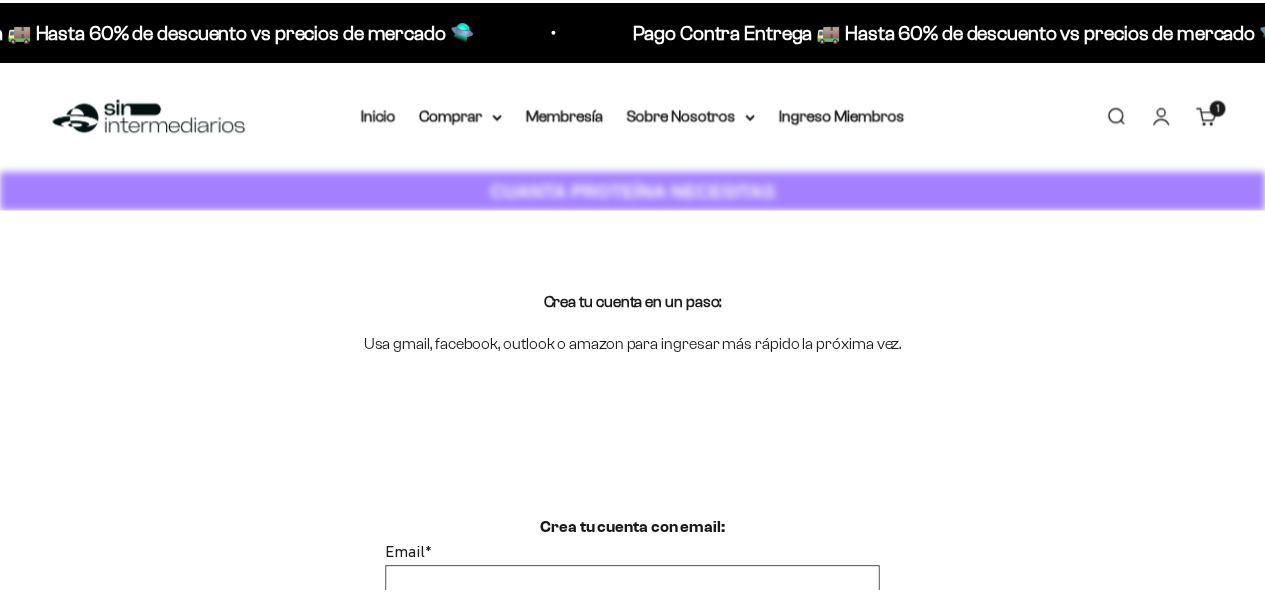 scroll, scrollTop: 0, scrollLeft: 0, axis: both 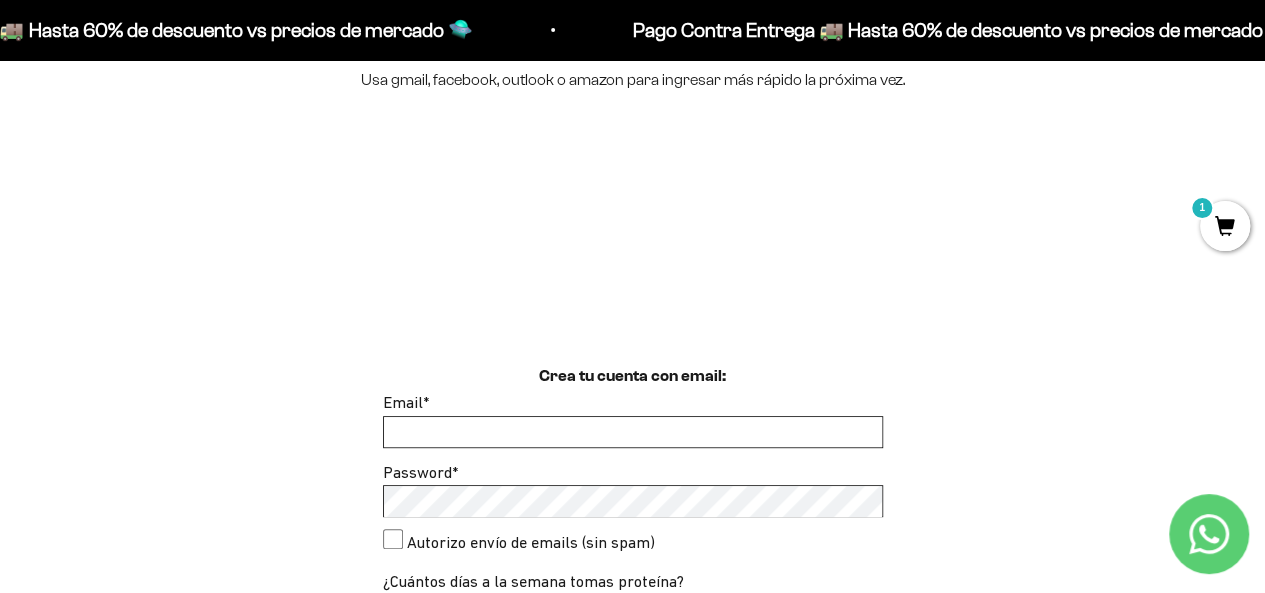 click on "Email
*" at bounding box center (633, 432) 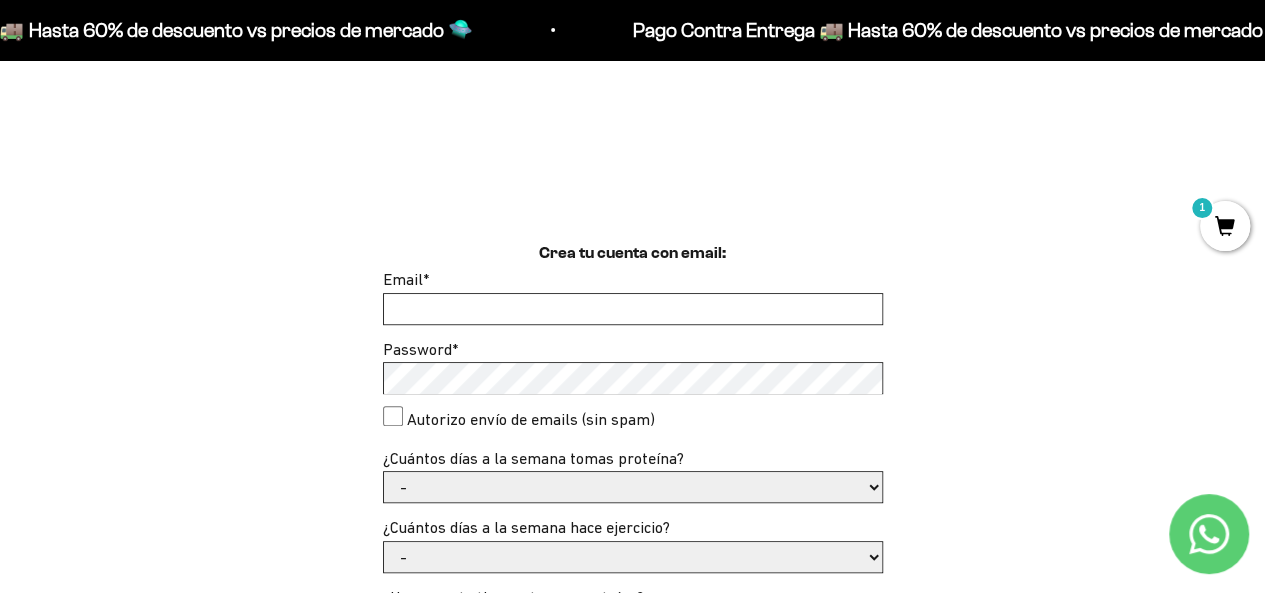 scroll, scrollTop: 388, scrollLeft: 0, axis: vertical 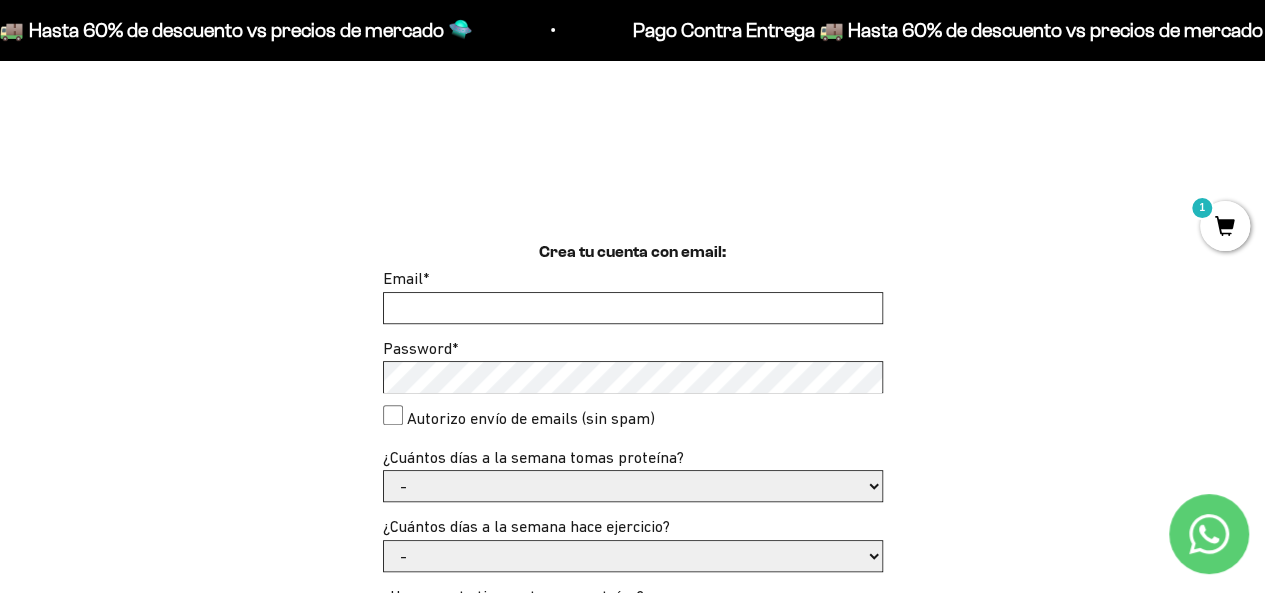click on "Email
*" at bounding box center [633, 308] 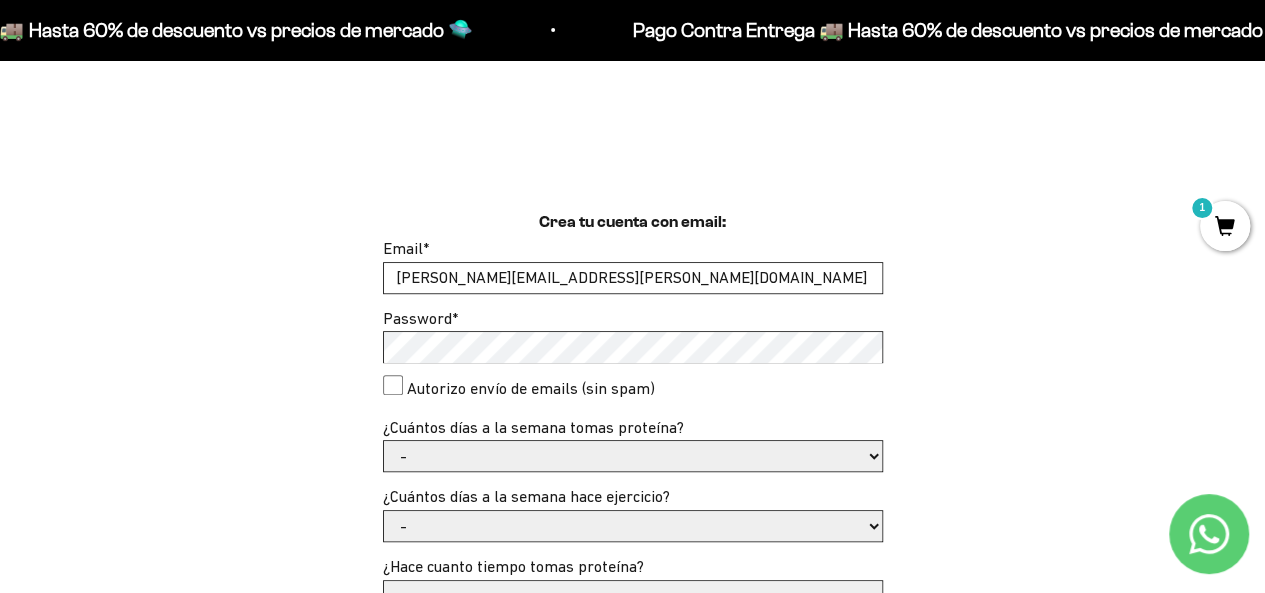 click on "Autorizo envío de emails (sin spam)" at bounding box center (531, 389) 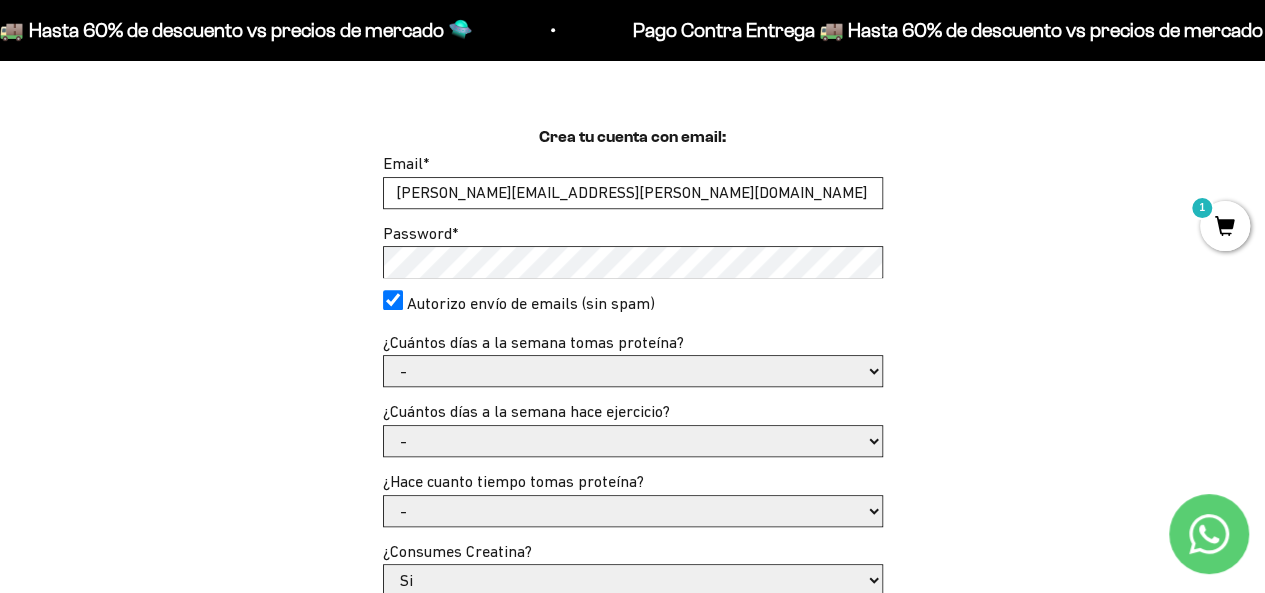 scroll, scrollTop: 504, scrollLeft: 0, axis: vertical 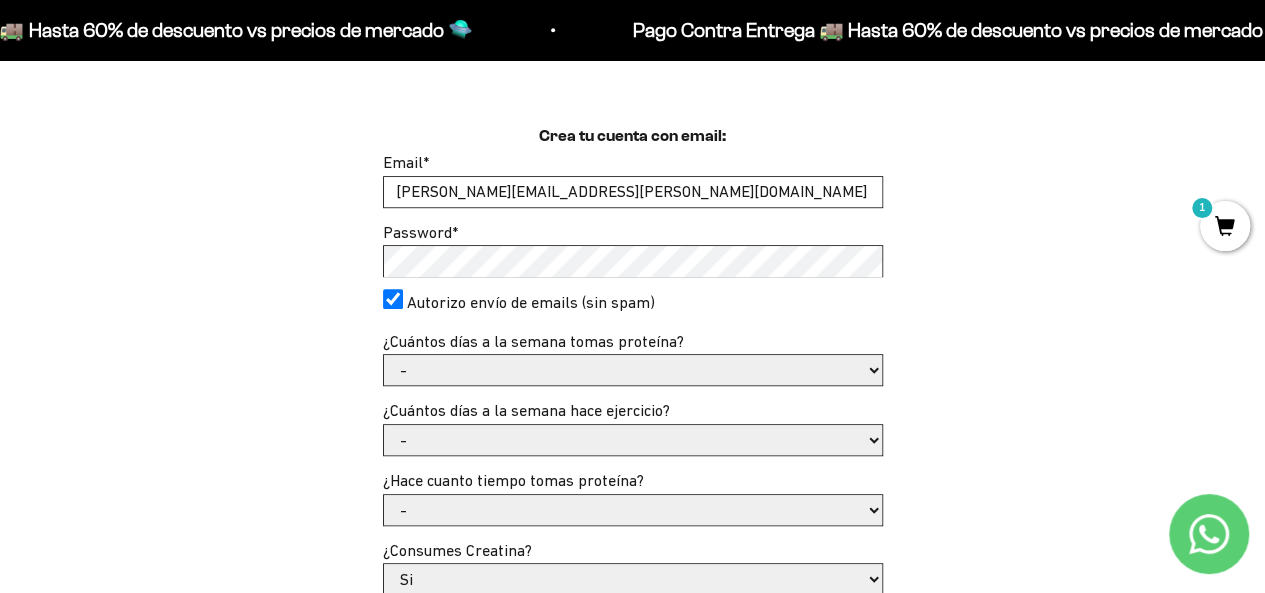 click on "-
1 o 2
3 a 5
6 o 7" at bounding box center (633, 370) 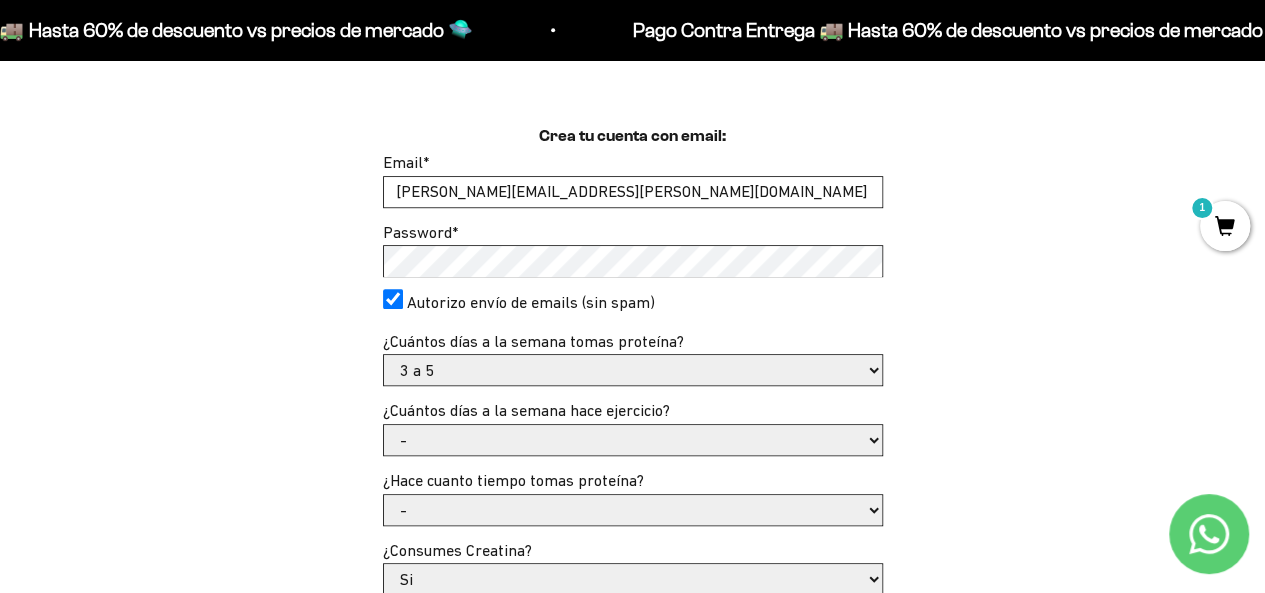 click on "-
1 o 2
3 a 5
6 o 7" at bounding box center (633, 370) 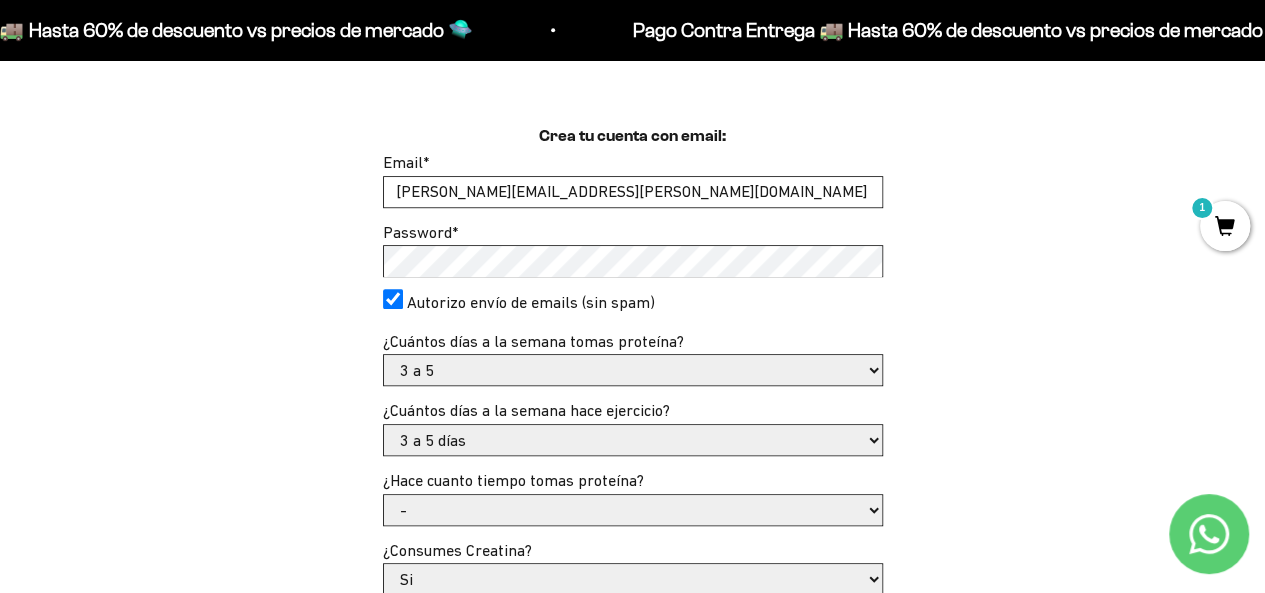 click on "-
No hago
1 a 2 días
3 a 5 días
6 o 7 días" at bounding box center [633, 440] 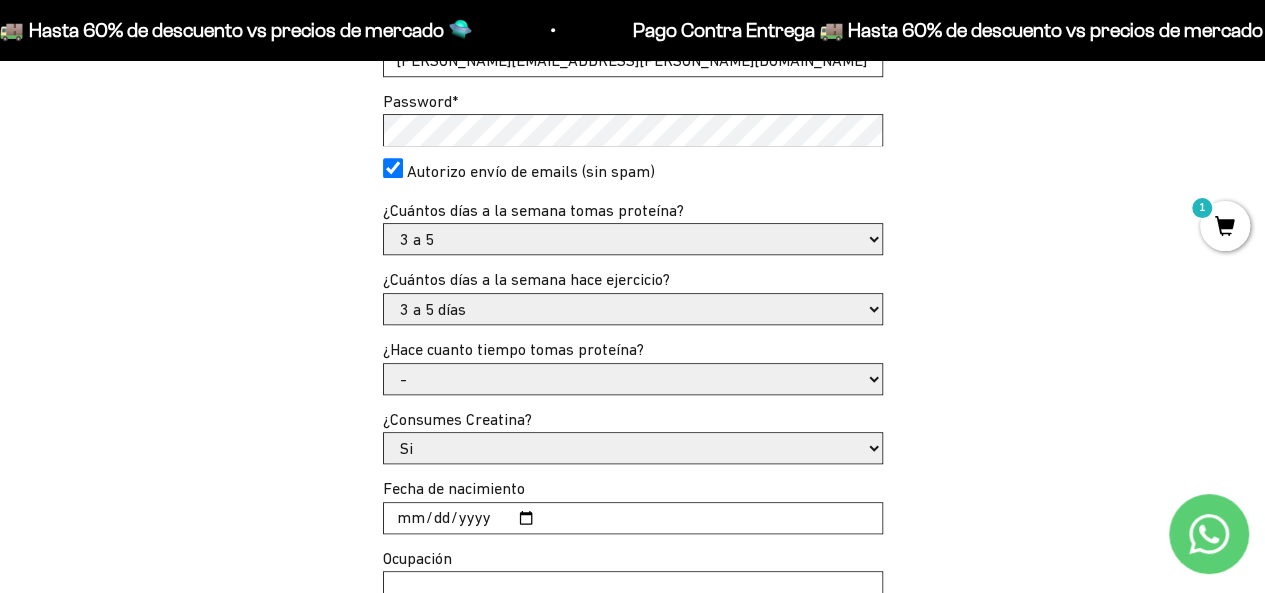 scroll, scrollTop: 642, scrollLeft: 0, axis: vertical 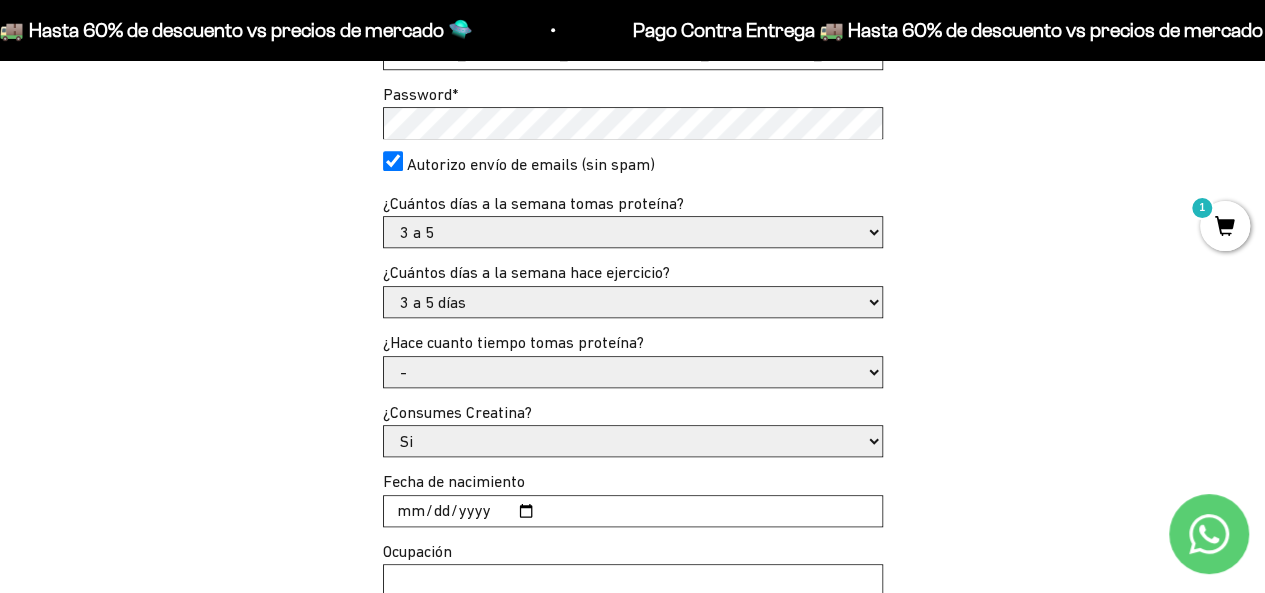 click on "-
Apenas estoy empezando
Menos de 6 meses
Hace más de 6 meses
Hace más de un año" at bounding box center [633, 372] 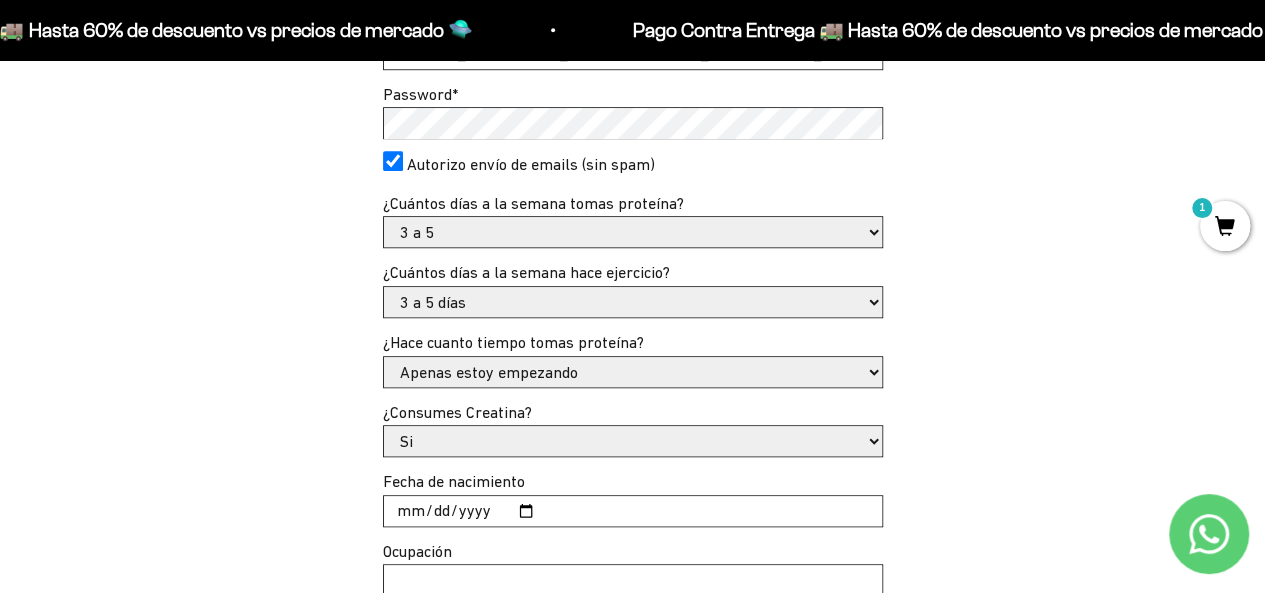 click on "-
Apenas estoy empezando
Menos de 6 meses
Hace más de 6 meses
Hace más de un año" at bounding box center [633, 372] 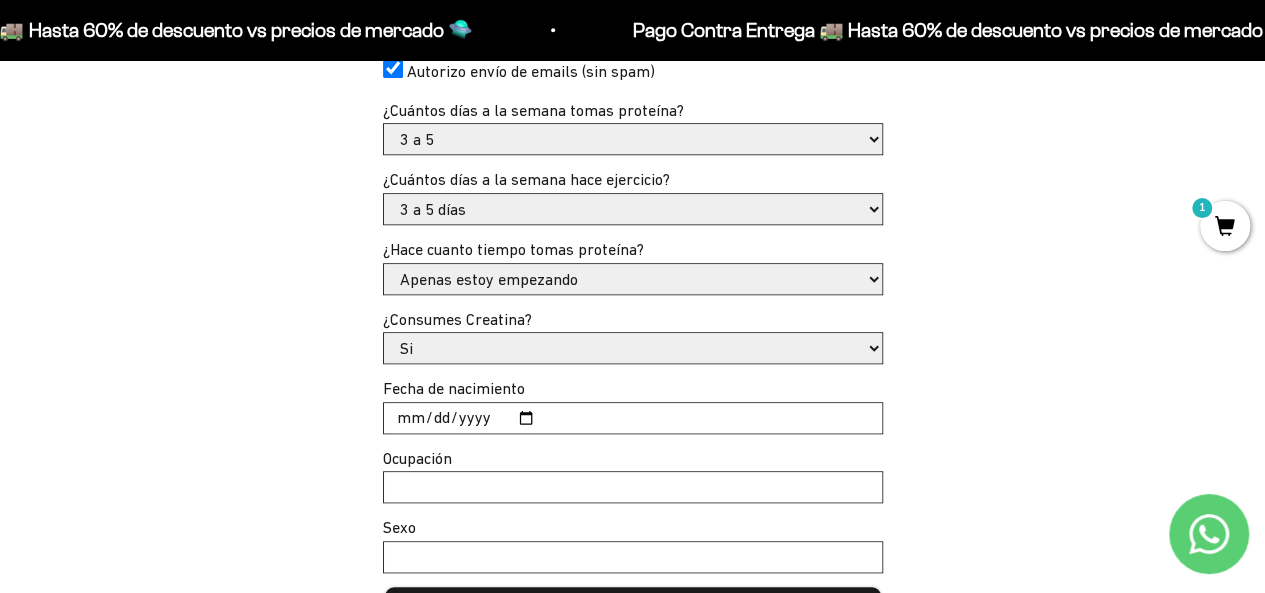 scroll, scrollTop: 739, scrollLeft: 0, axis: vertical 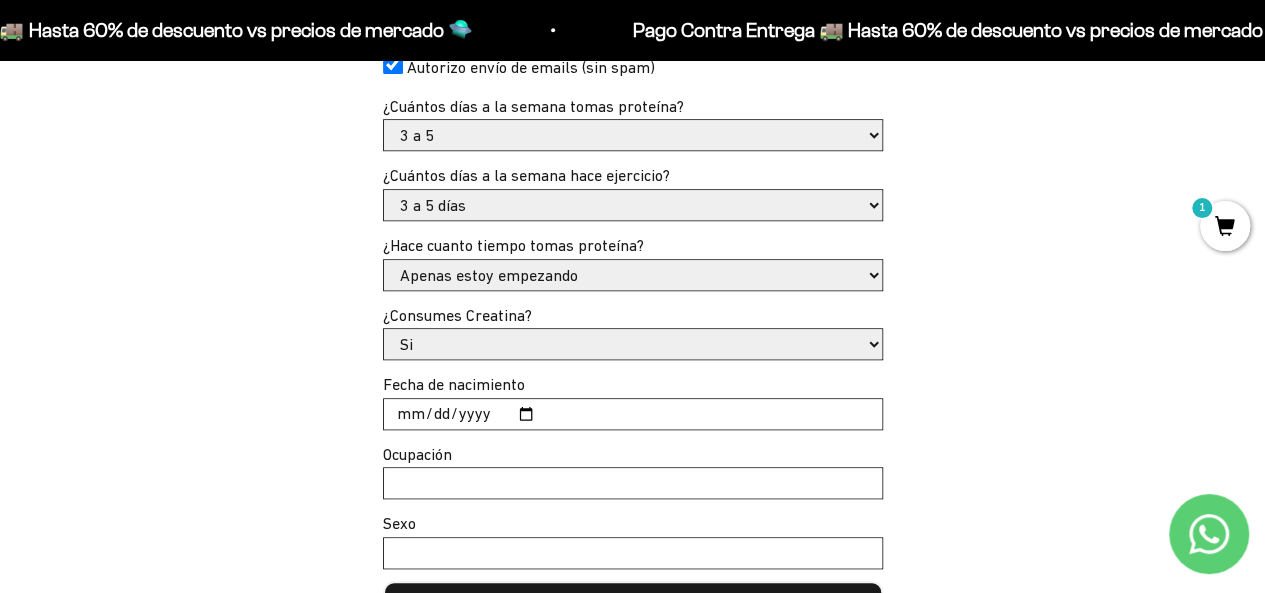 click on "Fecha de nacimiento" at bounding box center [633, 414] 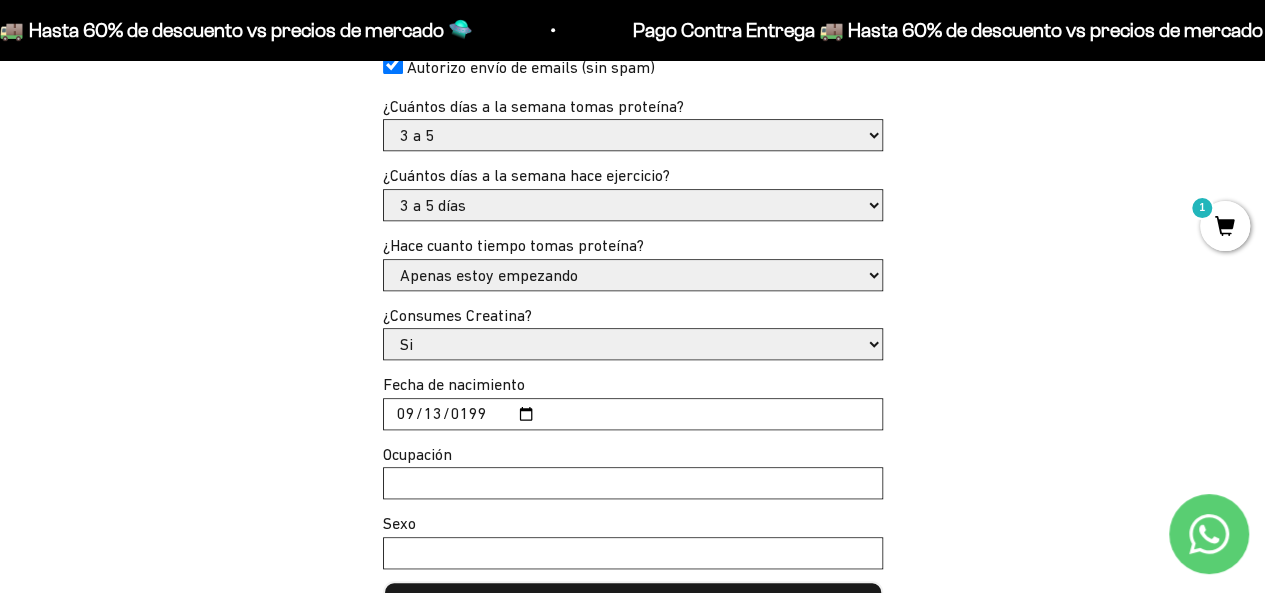 type on "1990-09-13" 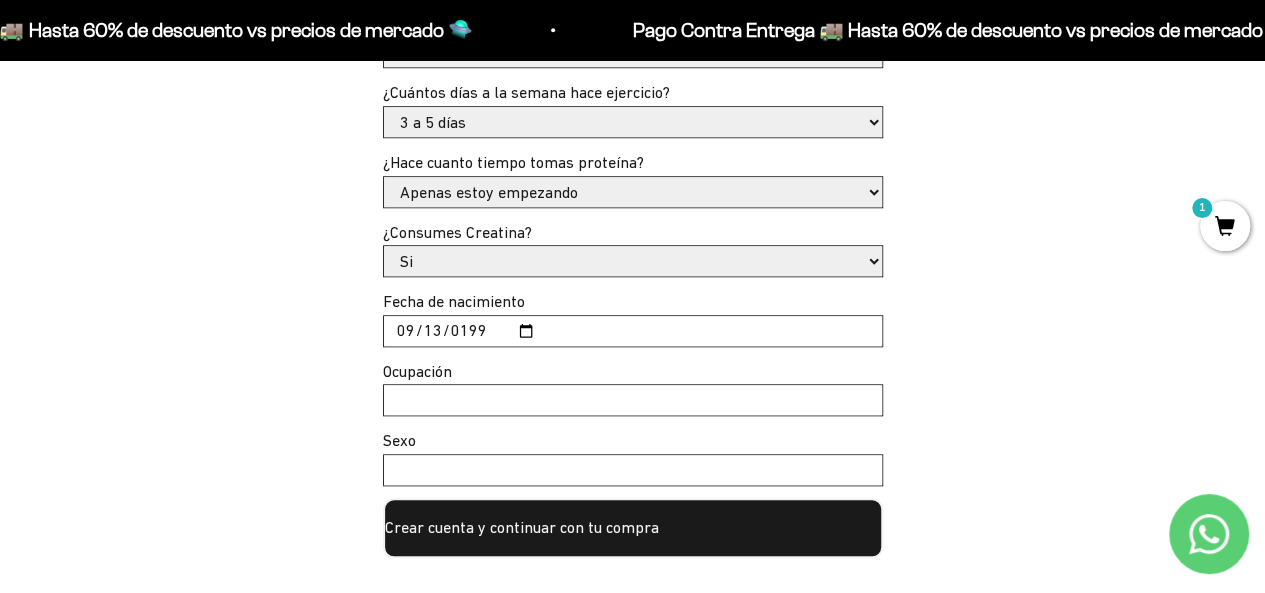 scroll, scrollTop: 824, scrollLeft: 0, axis: vertical 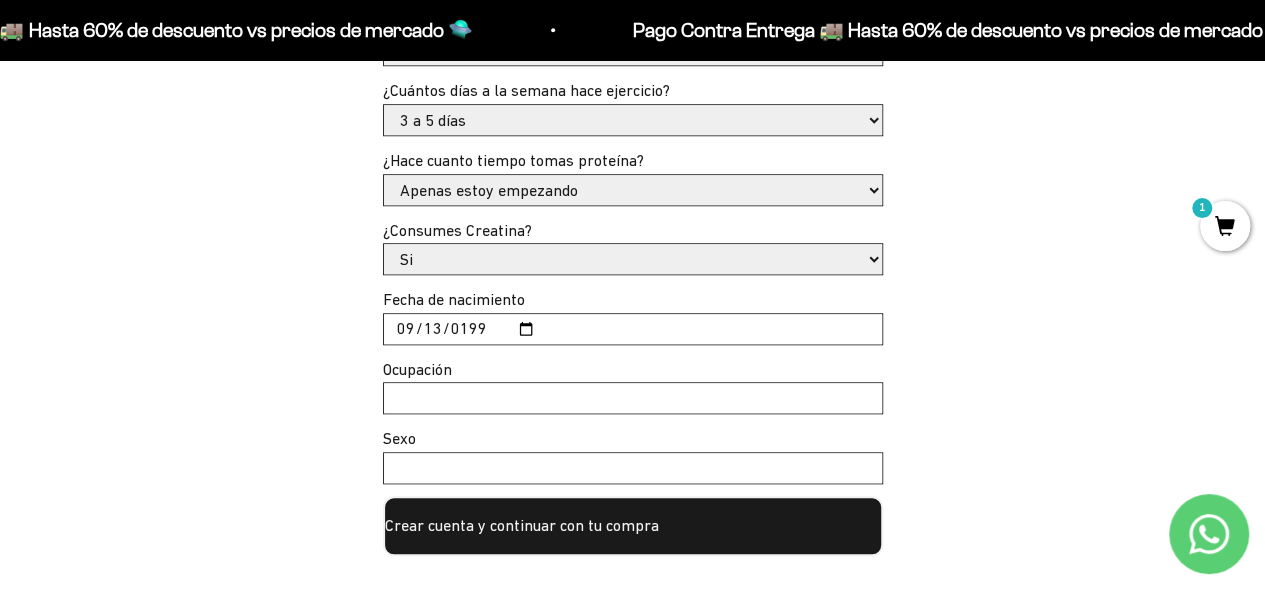 click on "Crear cuenta y continuar con tu compra" at bounding box center (633, 526) 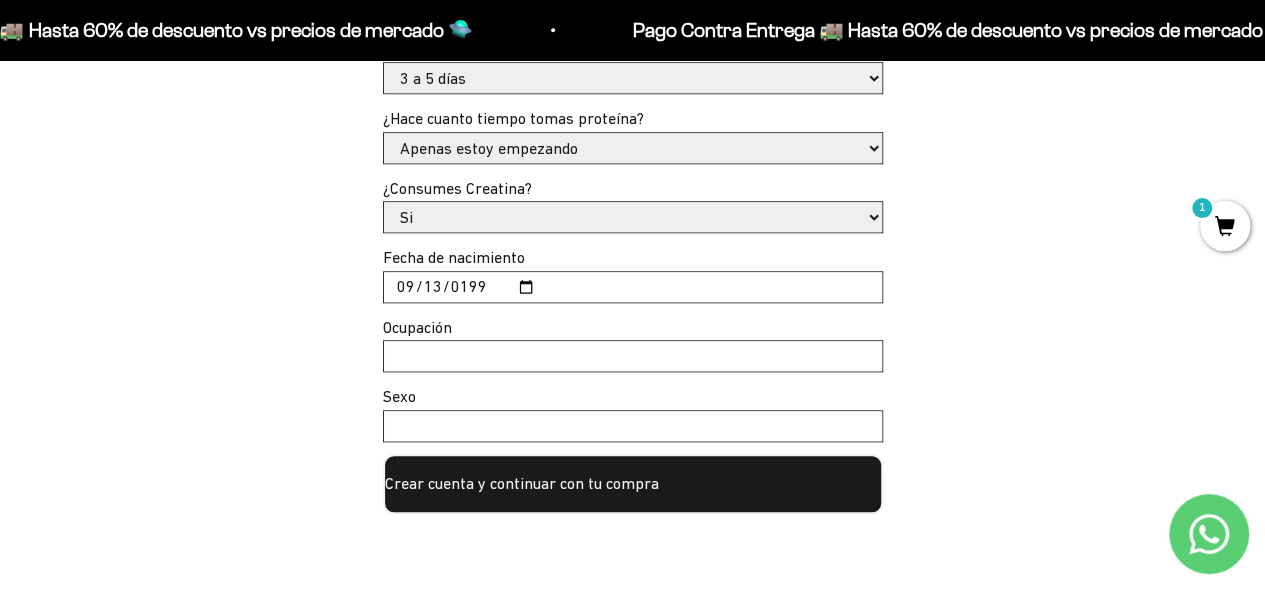scroll, scrollTop: 870, scrollLeft: 0, axis: vertical 